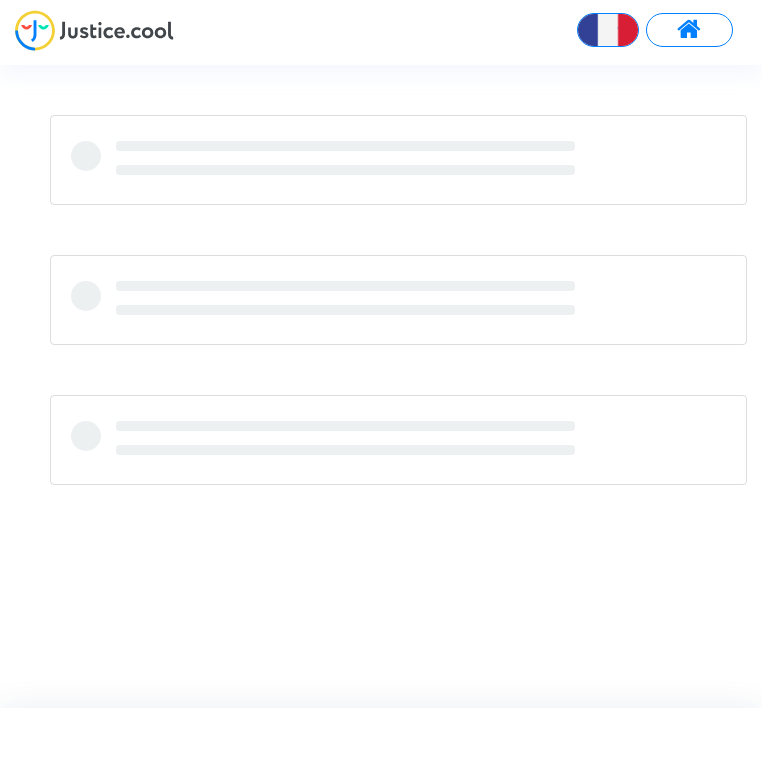 scroll, scrollTop: 0, scrollLeft: 0, axis: both 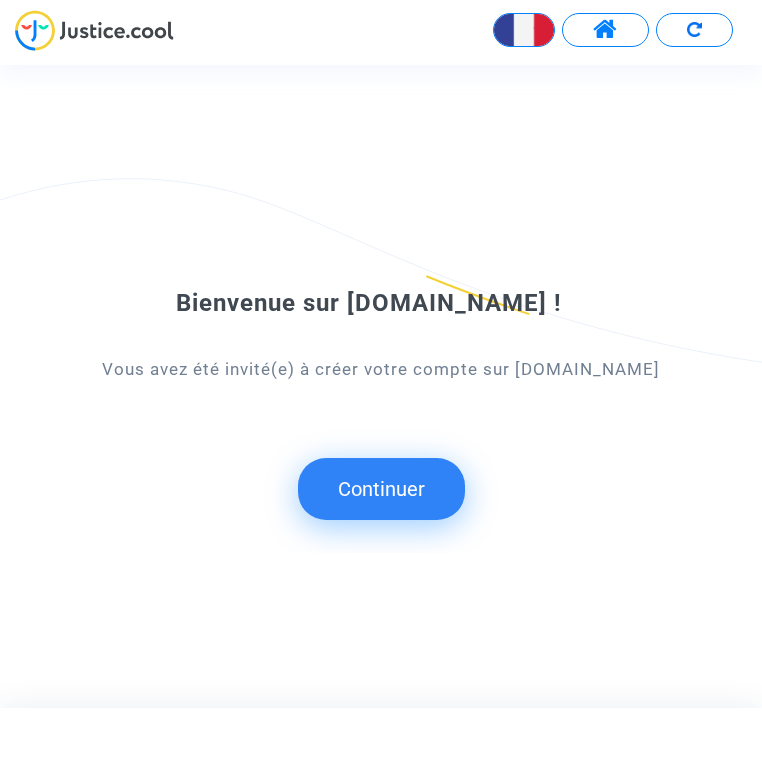 click on "Continuer" 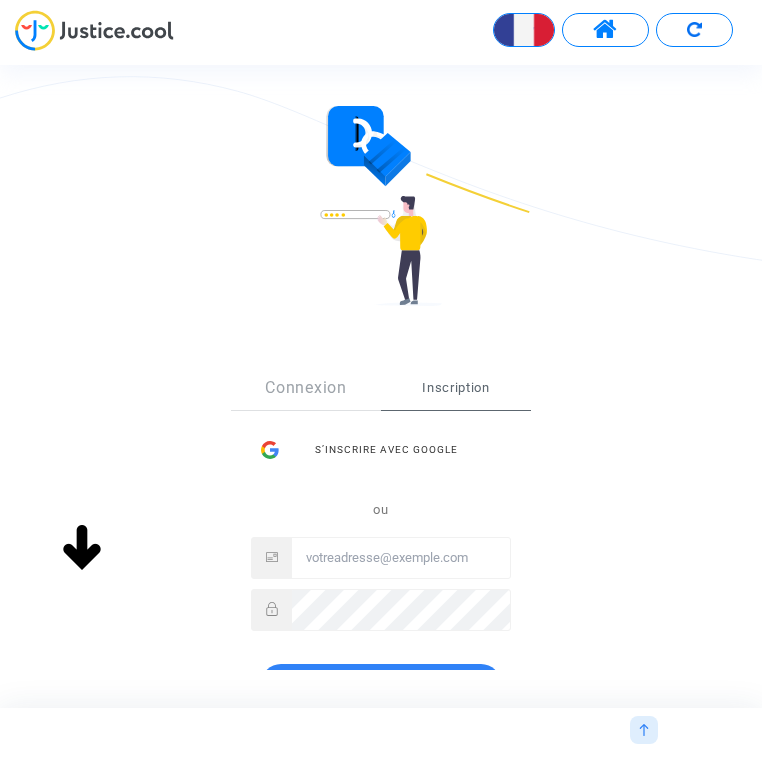 click on "S’inscrire avec Google ou" at bounding box center (381, 530) 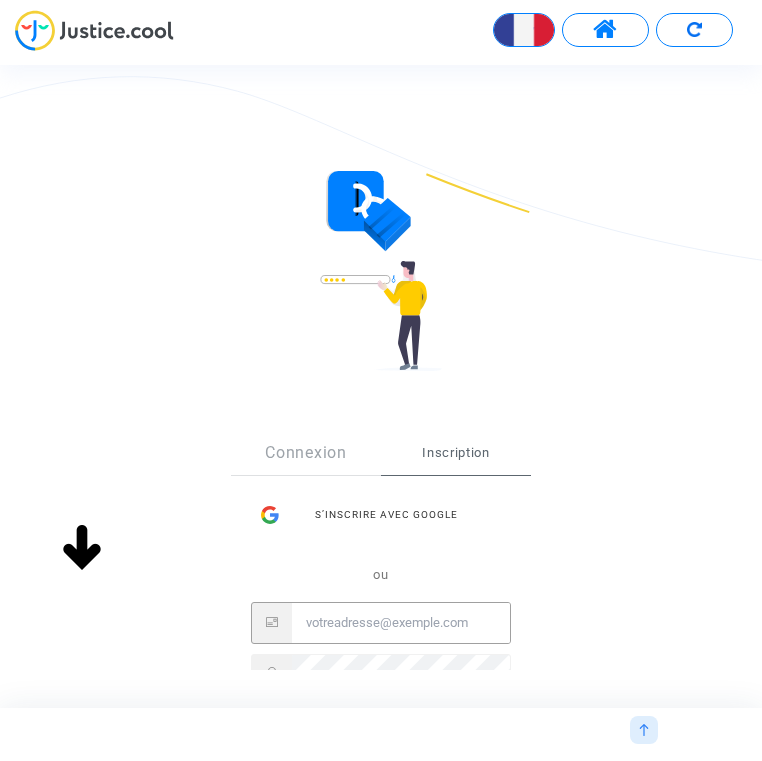 click at bounding box center (401, 623) 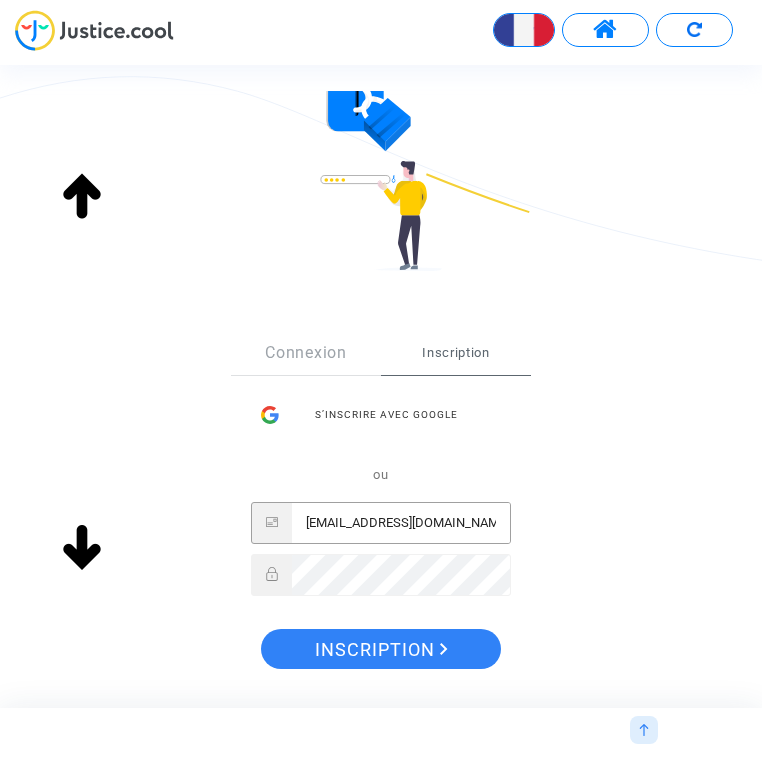 type on "[EMAIL_ADDRESS][DOMAIN_NAME]" 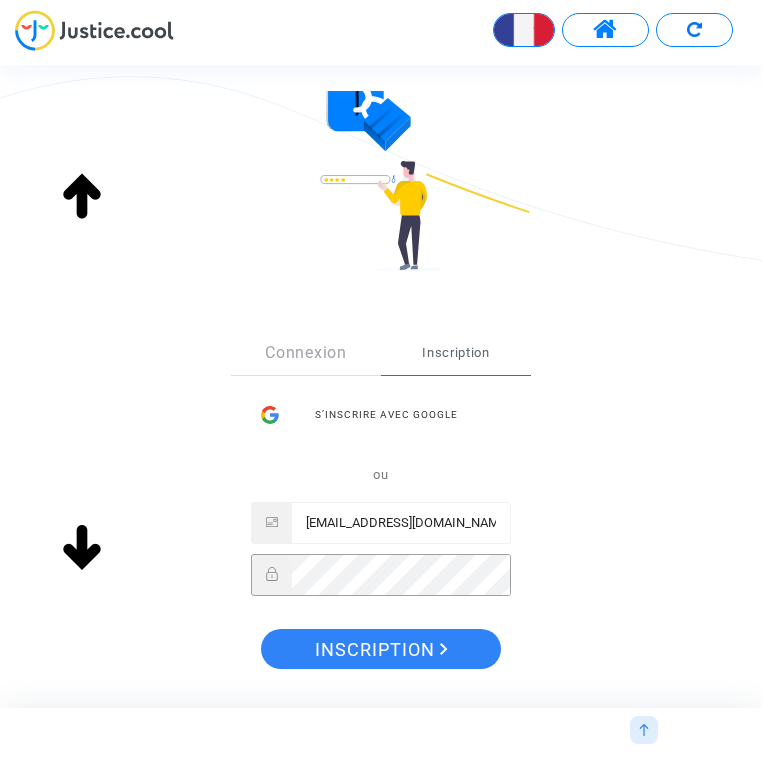click on "Inscription" at bounding box center (381, 649) 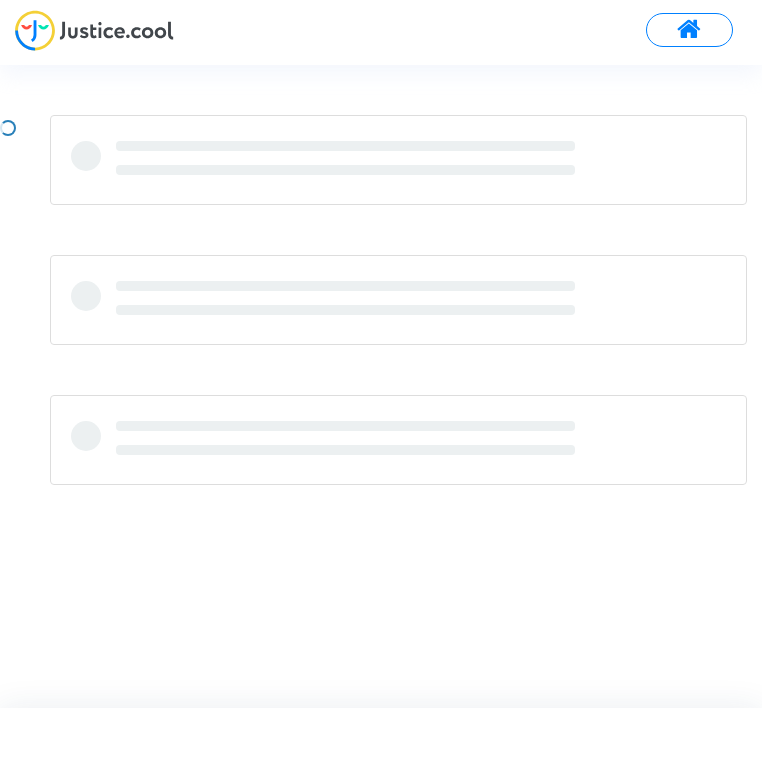 scroll, scrollTop: 0, scrollLeft: 0, axis: both 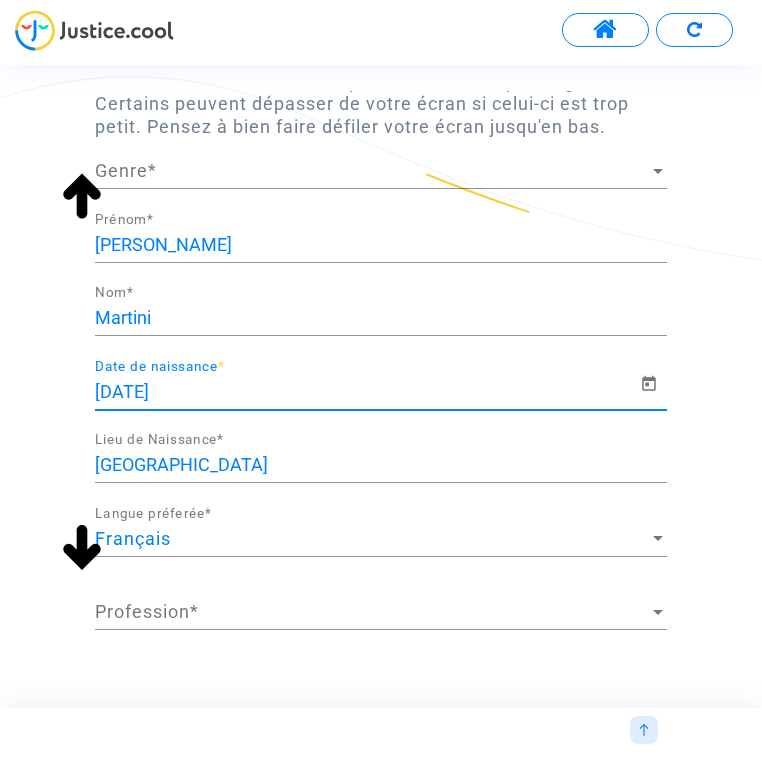click on "08/09/1992" at bounding box center (367, 392) 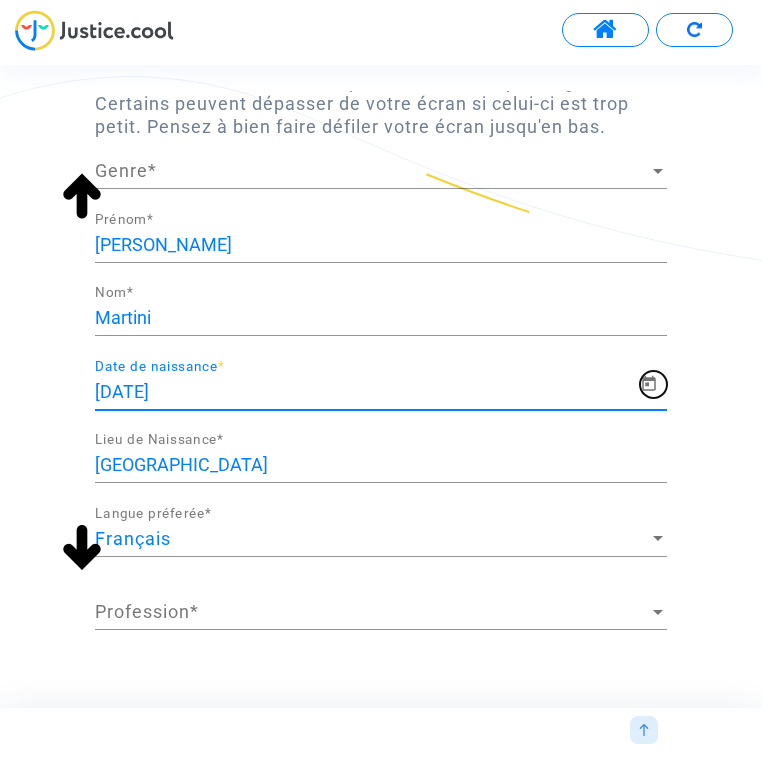 click 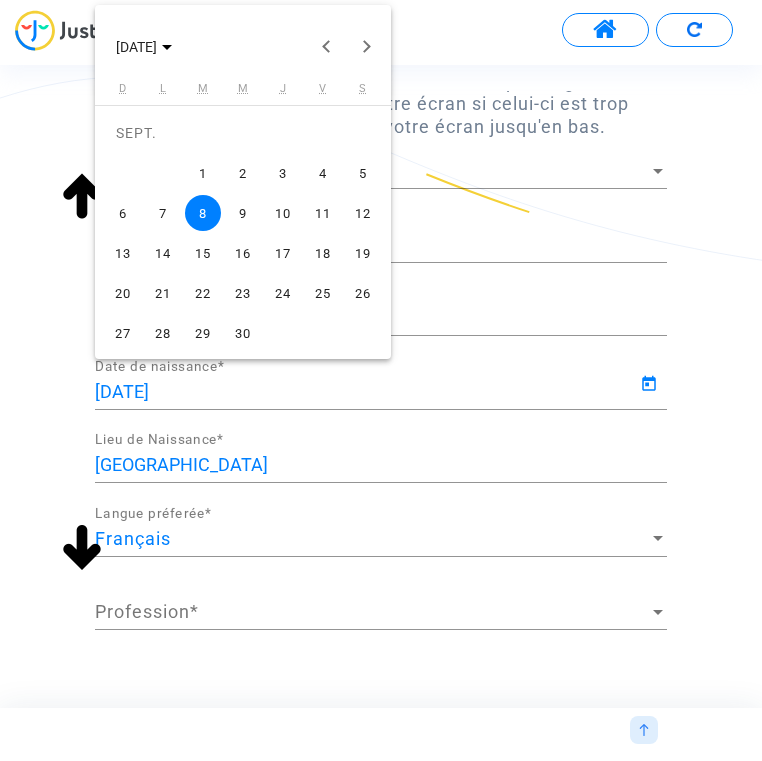 click on "9" at bounding box center [243, 213] 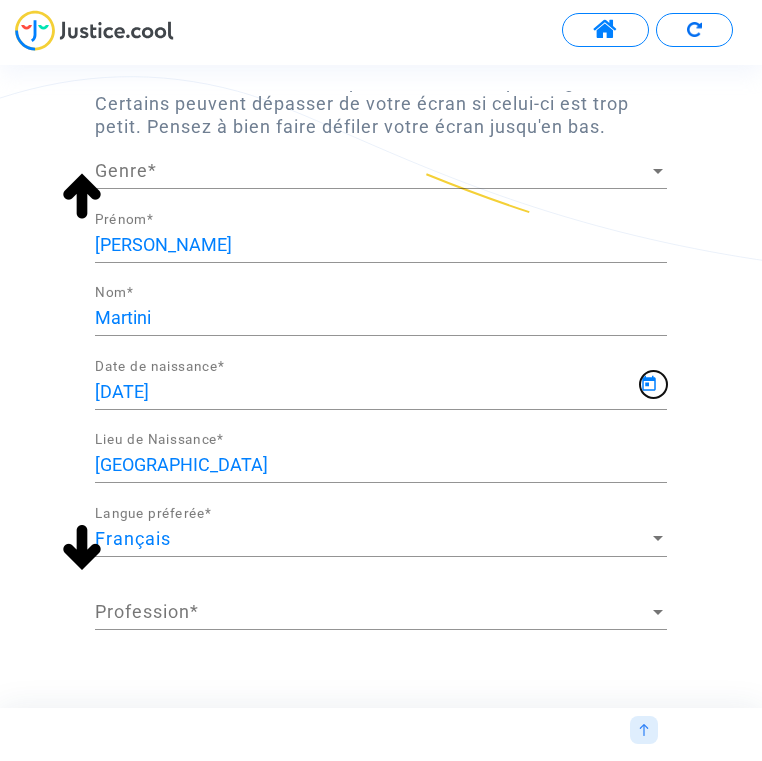 type on "09/09/1992" 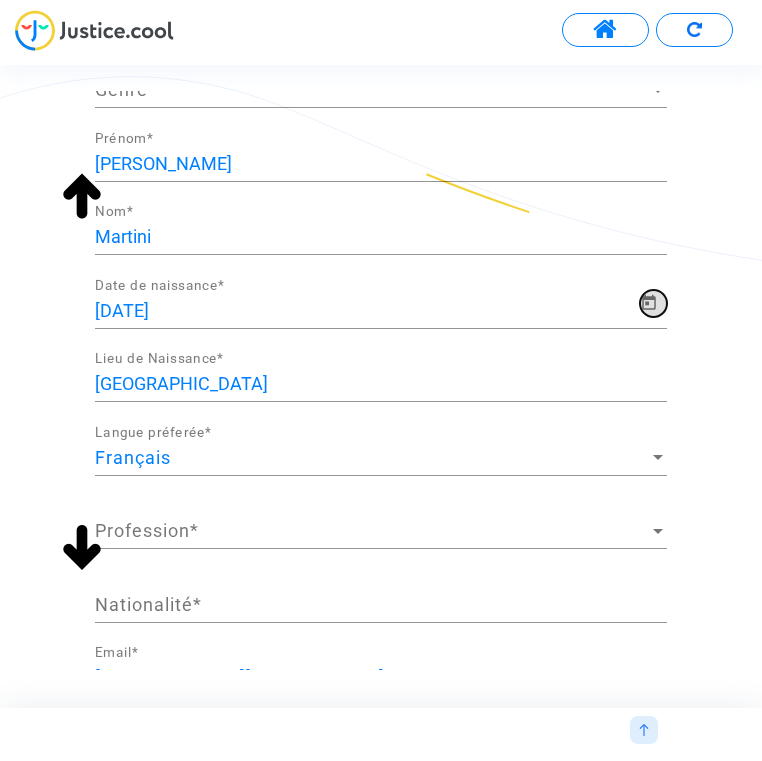 scroll, scrollTop: 200, scrollLeft: 0, axis: vertical 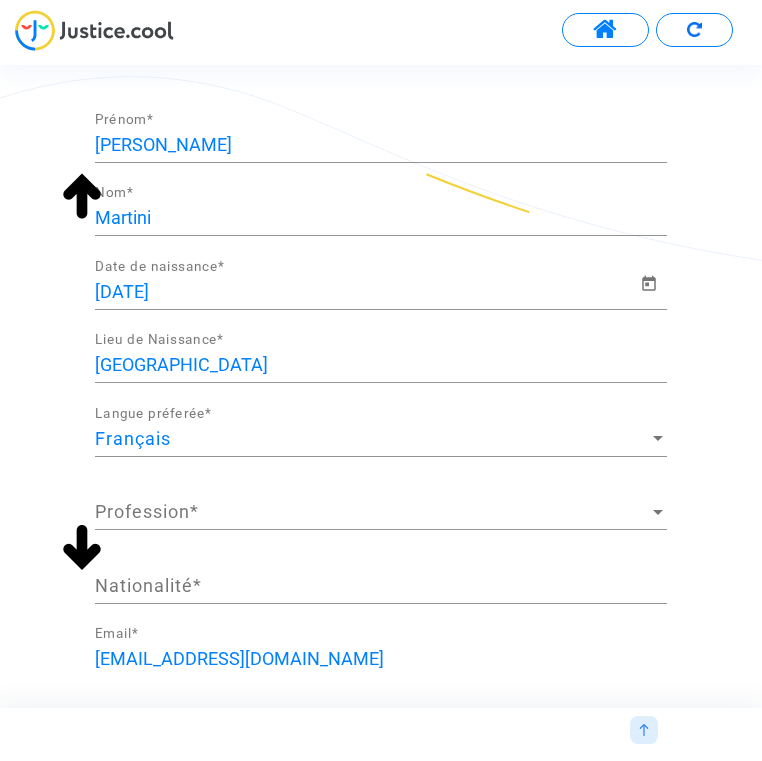 click on "Profession Profession  *" 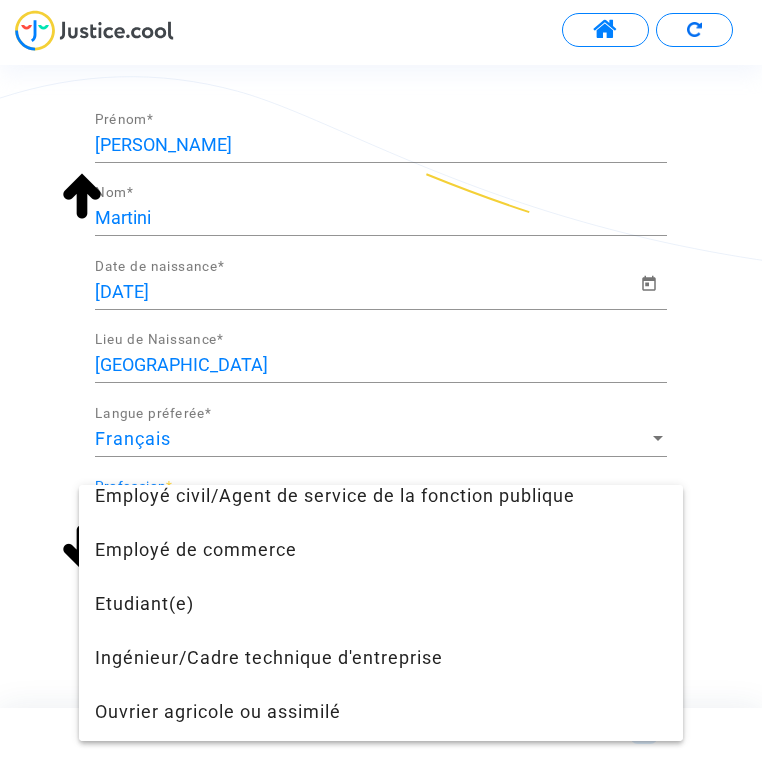 scroll, scrollTop: 600, scrollLeft: 0, axis: vertical 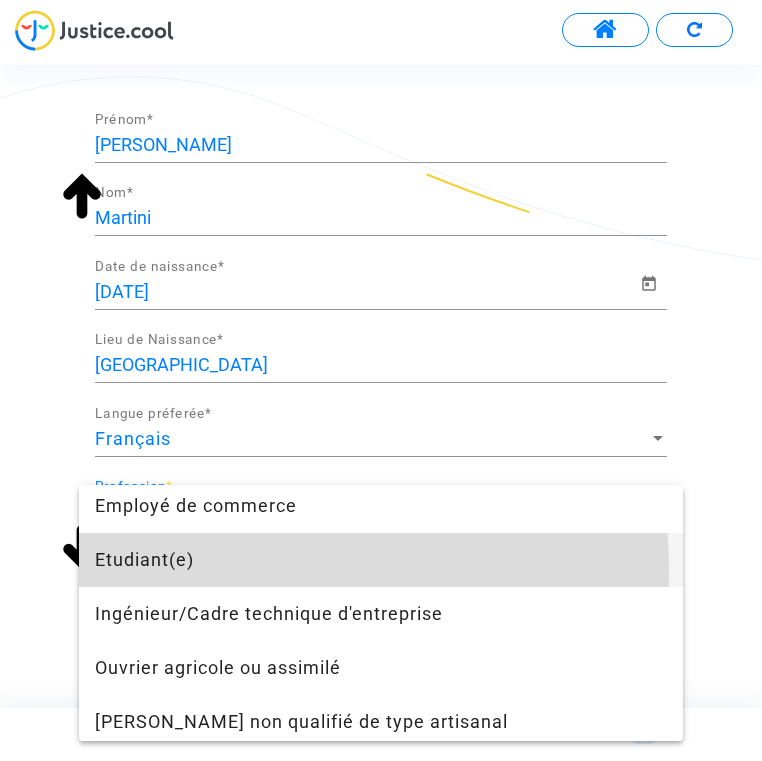 click on "Etudiant(e)" at bounding box center [381, 560] 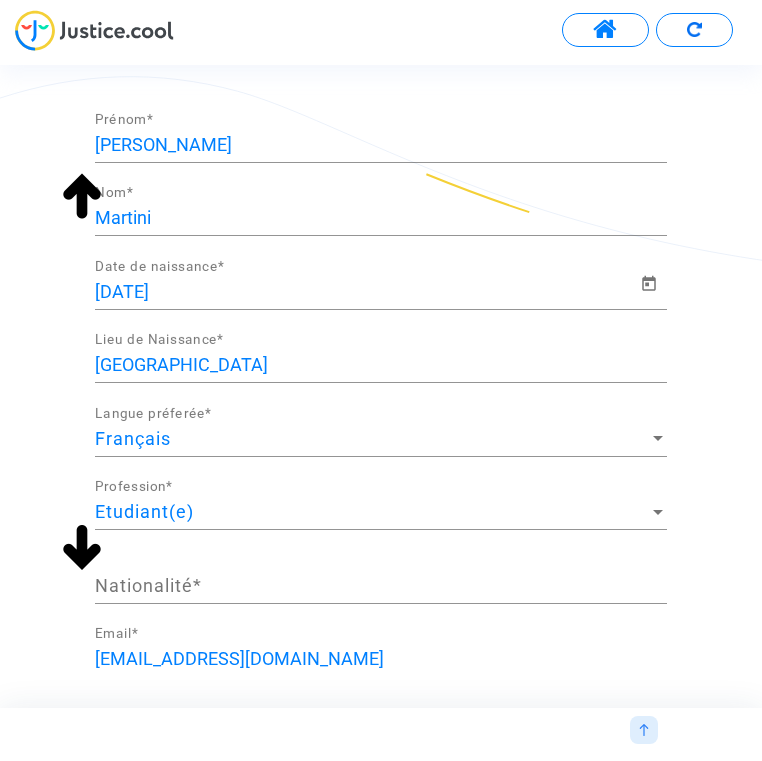 click on "Nationalité  *" 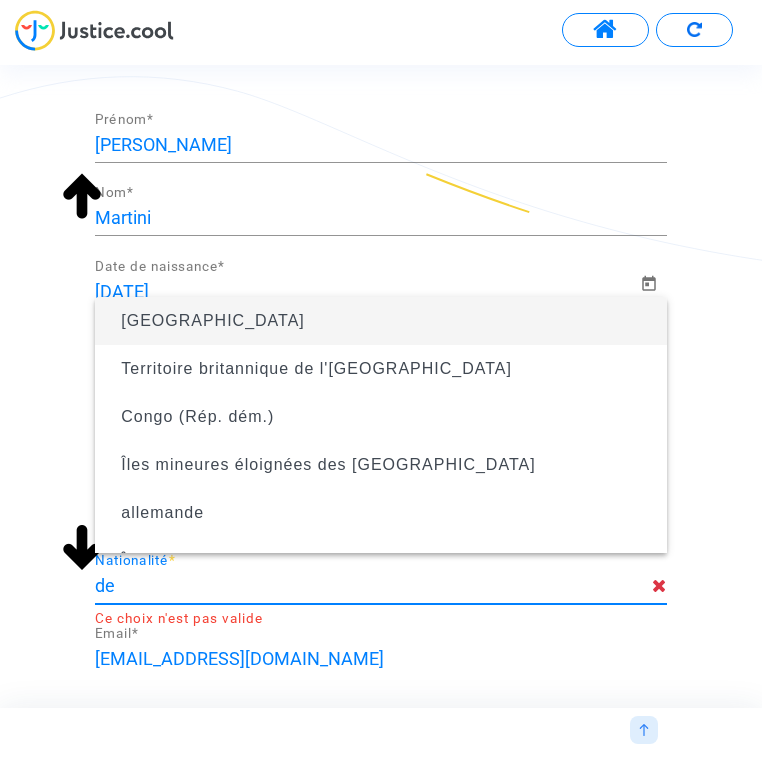 type on "d" 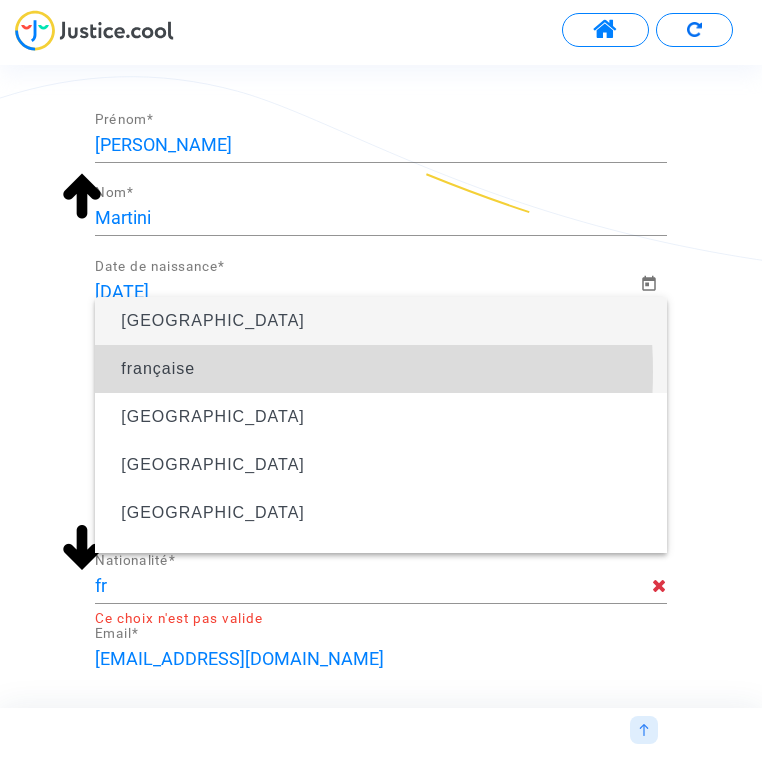 click on "française" at bounding box center [381, 369] 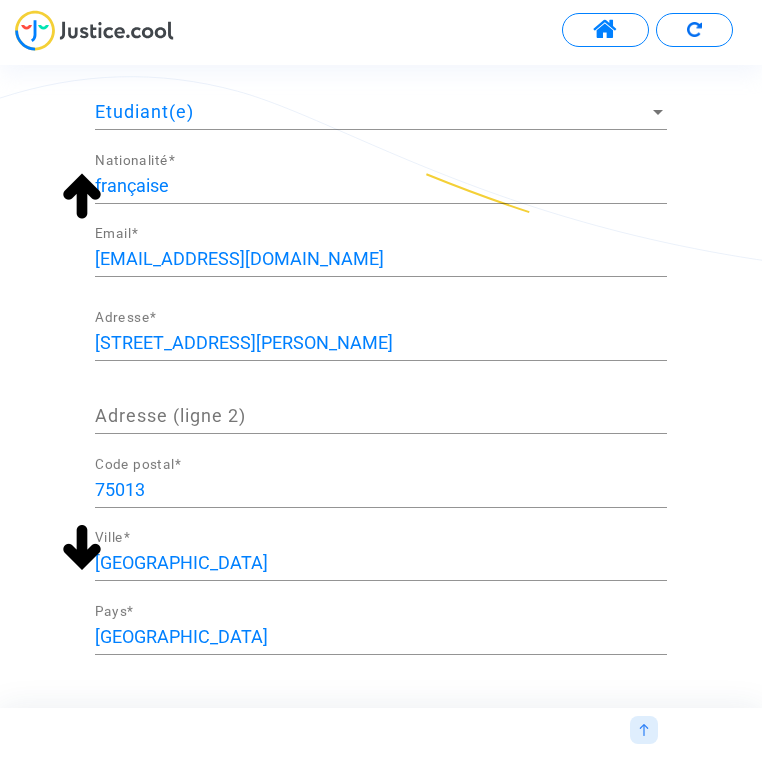 scroll, scrollTop: 700, scrollLeft: 0, axis: vertical 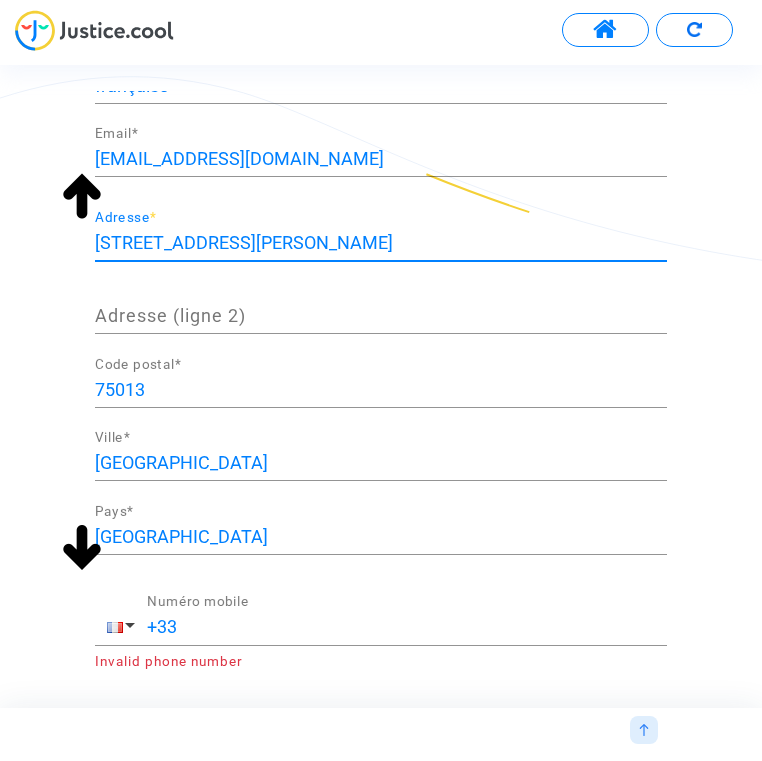 drag, startPoint x: 300, startPoint y: 247, endPoint x: -16, endPoint y: 218, distance: 317.3279 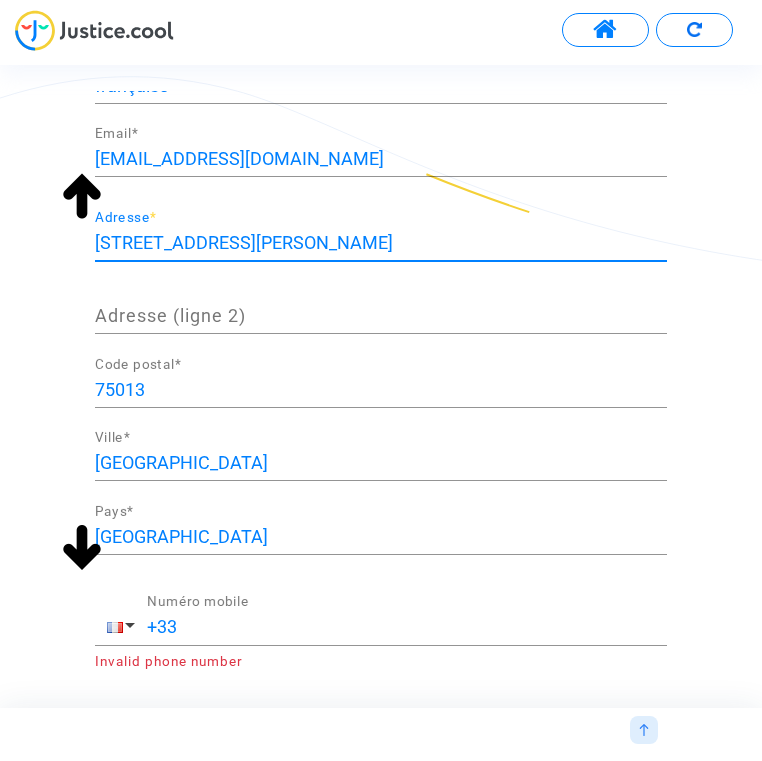 click on "Transmission de votre réponse...  Continuer   Vous êtes connecté(e) en tant que:  camilledemlk@hotmail.fr Me déconnecter  Attention : veillez à bien remplir tous les champs obligatoires. Certains peuvent dépasser de votre écran si celui-ci est trop petit. Pensez à bien faire défiler votre écran jusqu'en bas.  Genre Genre  * Camille Prénom  * Martini Nom  * 09/09/1992 Date de naissance  * Paris Lieu de Naissance  * Français Langue préferée  * Etudiant(e) Profession  * française Nationalité  * camilledemlk@hotmail.fr Email  * 131 rue Jeanne d'Arc Adresse  * Adresse (ligne 2) 75013 Code postal  * Paris Ville  * France Pays  * +33 Numéro mobile Invalid phone number Le numéro de téléphone est manquant ou invalide Le genre est manquant
SEPT. 1992
Si cette flèche apparaît, c'est que l'intégralité de la question ne peut être affichée sur votre écran. Faites défiler la question vers le bas afin d'afficher la suite." at bounding box center (381, 57) 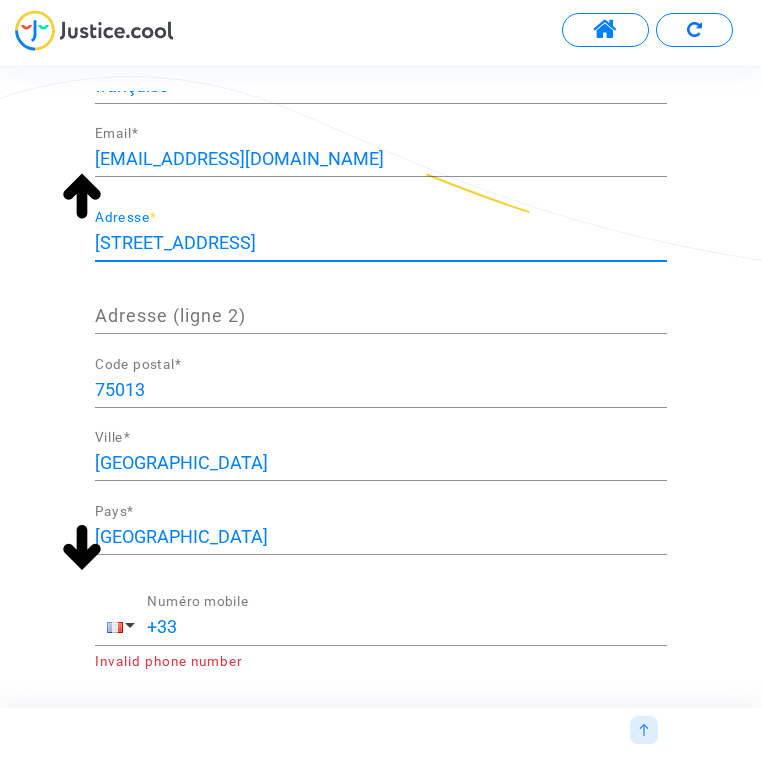 type on "542 chemin de la plaine de Tarin" 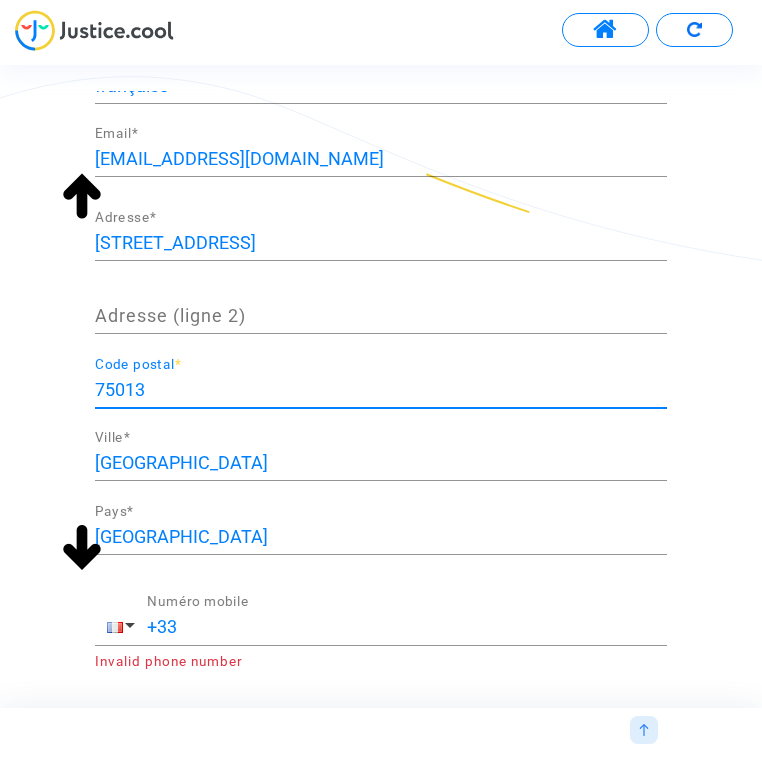drag, startPoint x: 167, startPoint y: 384, endPoint x: -16, endPoint y: 354, distance: 185.44272 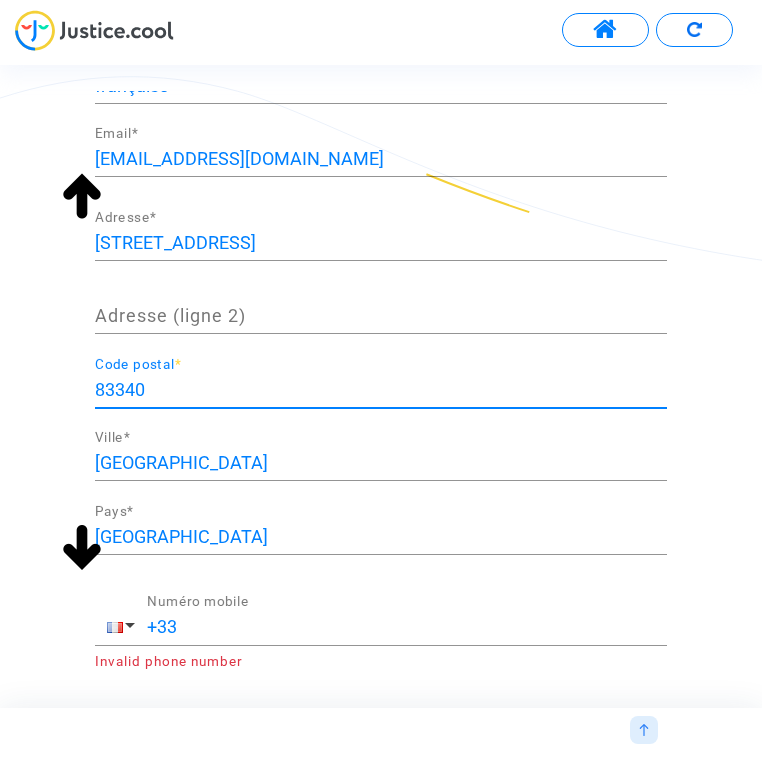 type on "83340" 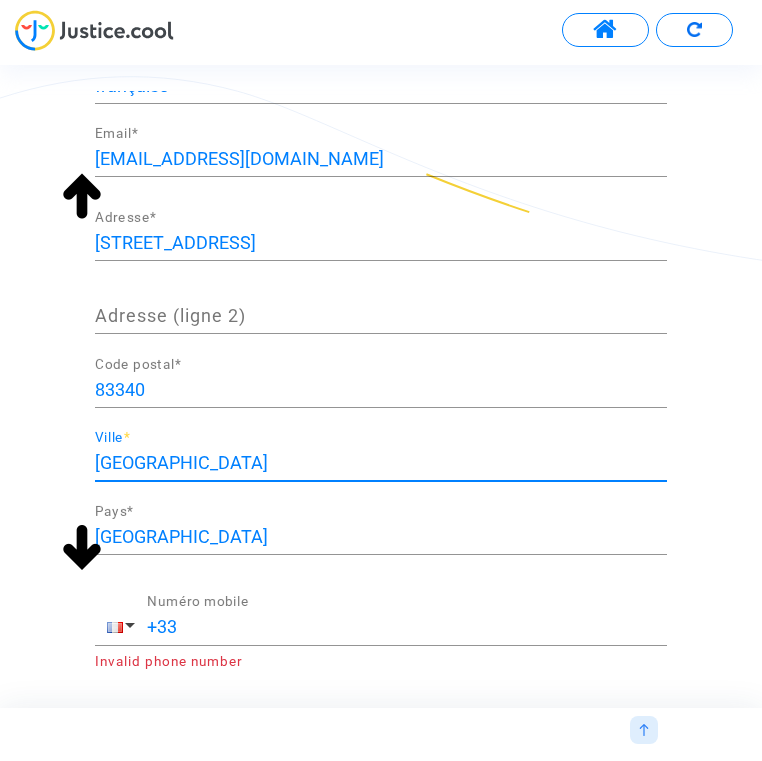 click on "Paris" at bounding box center (381, 463) 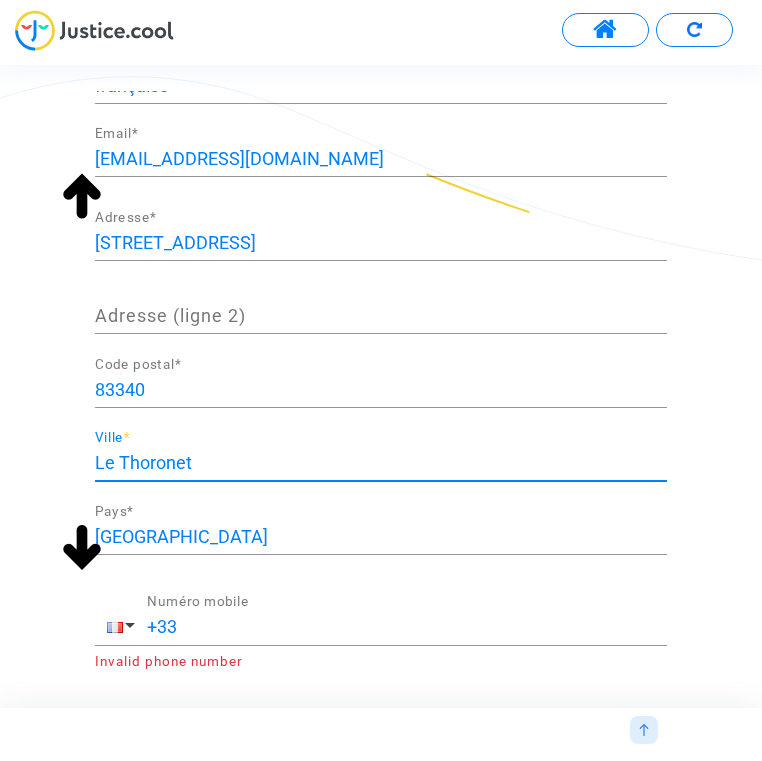 type on "Le Thoronet" 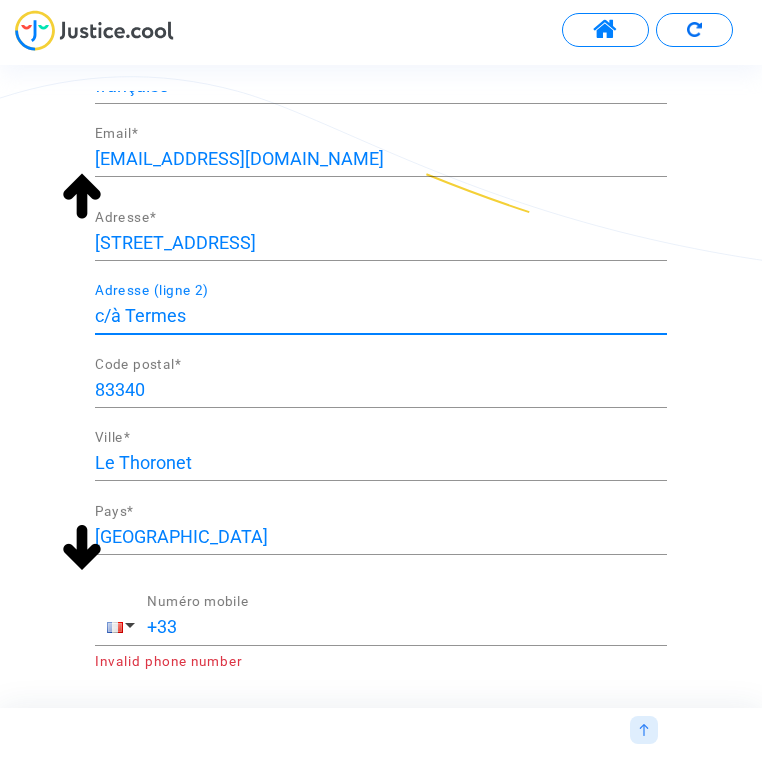 click on "c/à Termes" at bounding box center [381, 316] 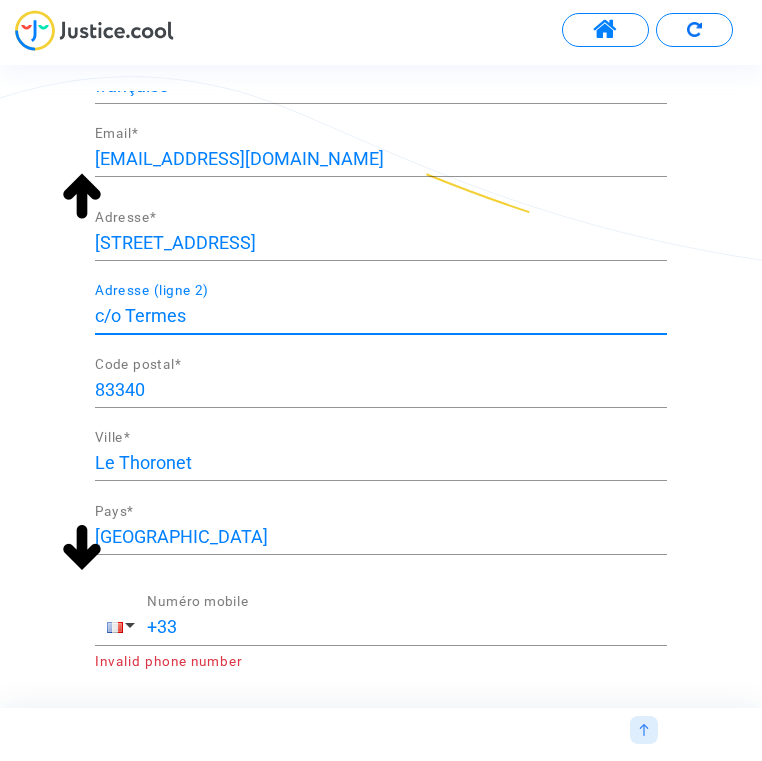 type on "c/o Termes" 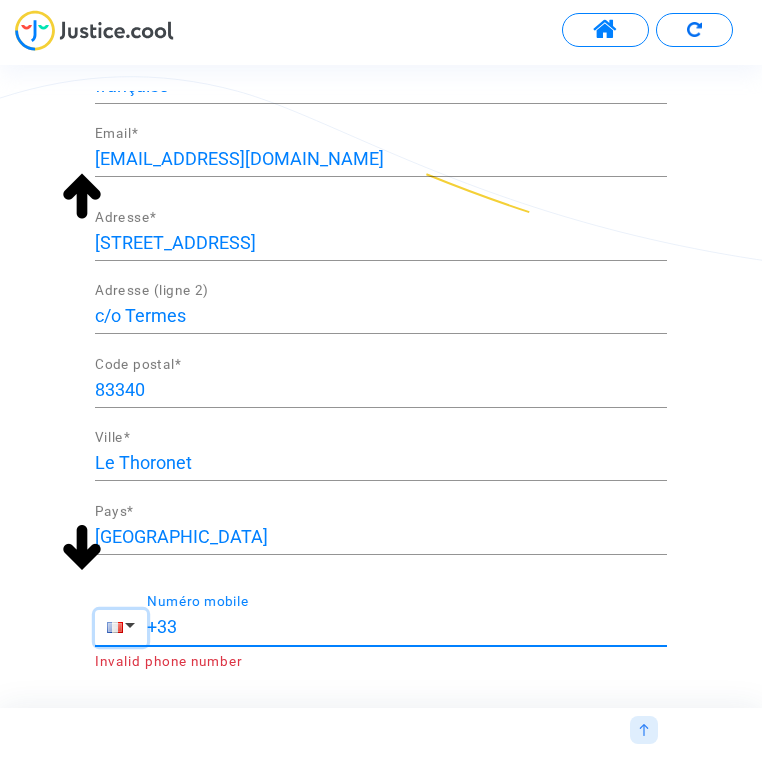 click 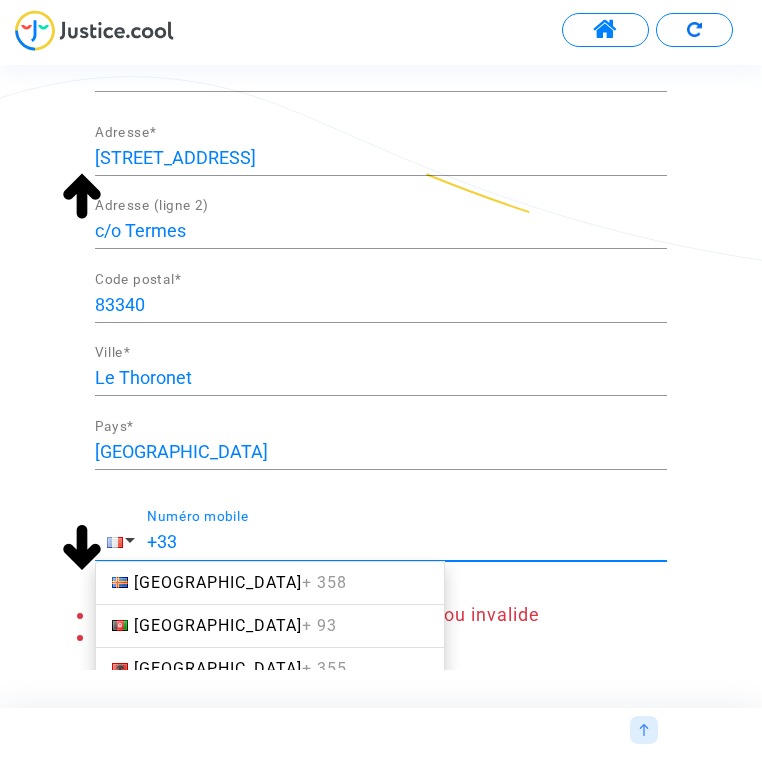 scroll, scrollTop: 800, scrollLeft: 0, axis: vertical 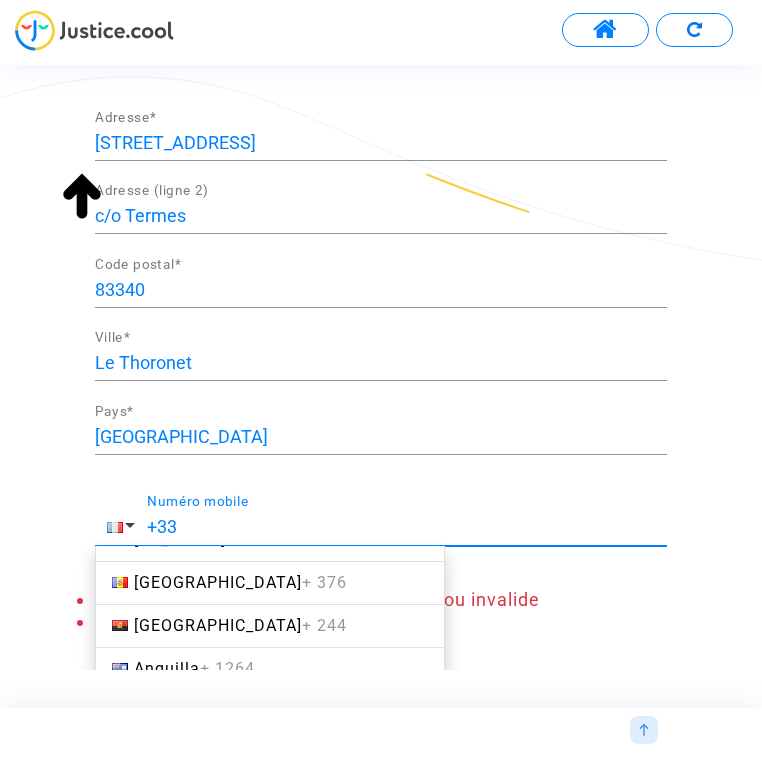 click on "Attention : veillez à bien remplir tous les champs obligatoires. Certains peuvent dépasser de votre écran si celui-ci est trop petit. Pensez à bien faire défiler votre écran jusqu'en bas.  Genre Genre  * Camille Prénom  * Martini Nom  * 09/09/1992 Date de naissance  * Paris Lieu de Naissance  * Français Langue préferée  * Etudiant(e) Profession  * française Nationalité  * camilledemlk@hotmail.fr Email  * 542 chemin de la plaine de Tarin Adresse  * c/o Termes Adresse (ligne 2) 83340 Code postal  * Le Thoronet Ville  * France Pays  * Aaland Islands  + 358 Afghanistan  + 93 Albania  + 355 Algeria  + 213 American Samoa  + 1684 Andorra  + 376 Angola  + 244 Anguilla  + 1264 Antigua And Barbuda  + 1268 Argentina  + 54 Armenia  + 374 Aruba  + 297 Australia  + 61 Austria  + 43 Azerbaijan  + 994 Bahamas  + 1242 Bahrain  + 973 Bangladesh  + 880 Barbados  + 1246 Belarus  + 375 Belgium  + 32 Belize  + 501 Benin  + 229 Bermuda  + 1441 Bhutan  + 975 Bolivia  + 591 Bosnia And Herzegowina  + 387 Botswana  + 267" 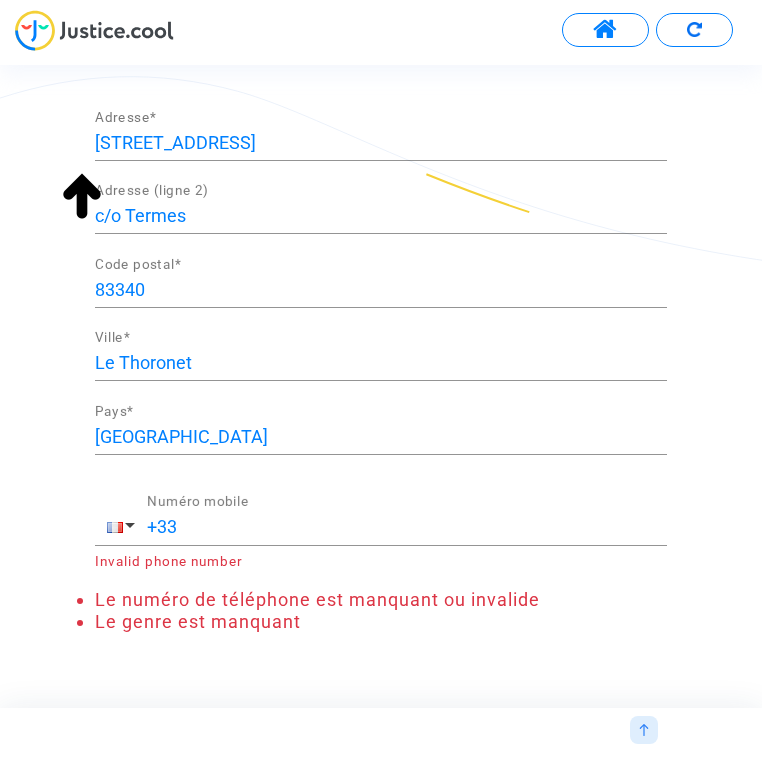 scroll, scrollTop: 883, scrollLeft: 0, axis: vertical 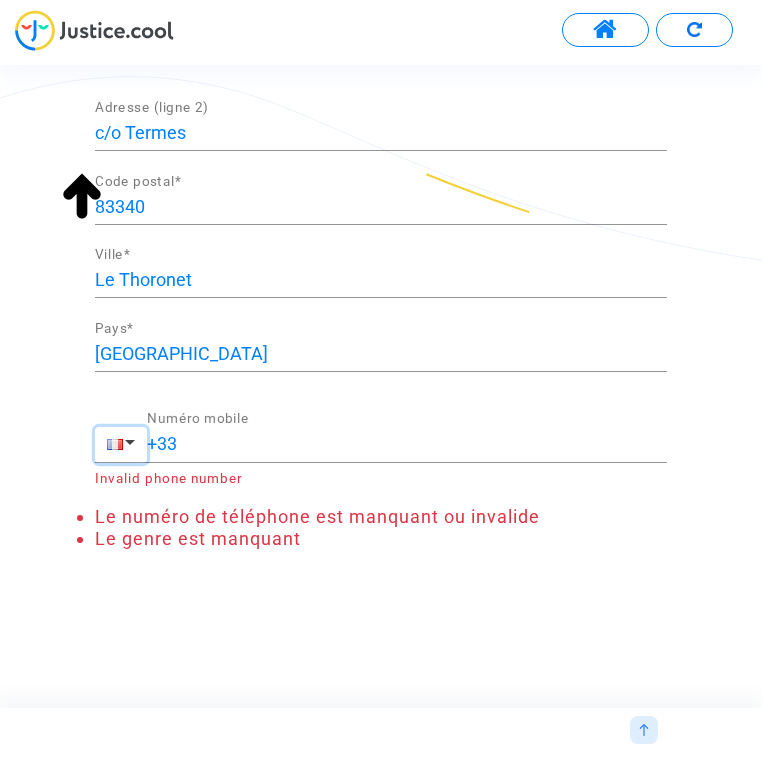click 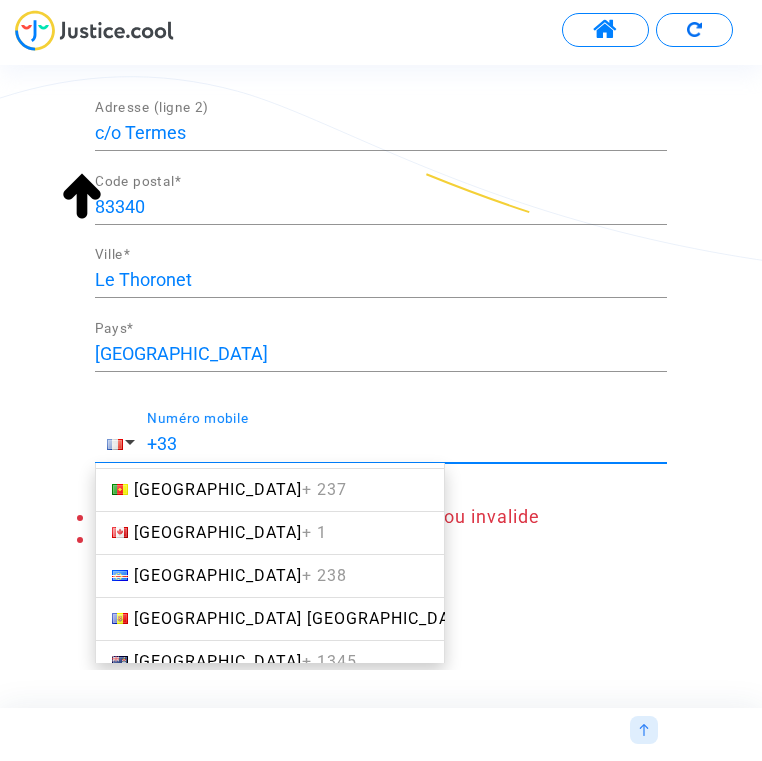 scroll, scrollTop: 1400, scrollLeft: 0, axis: vertical 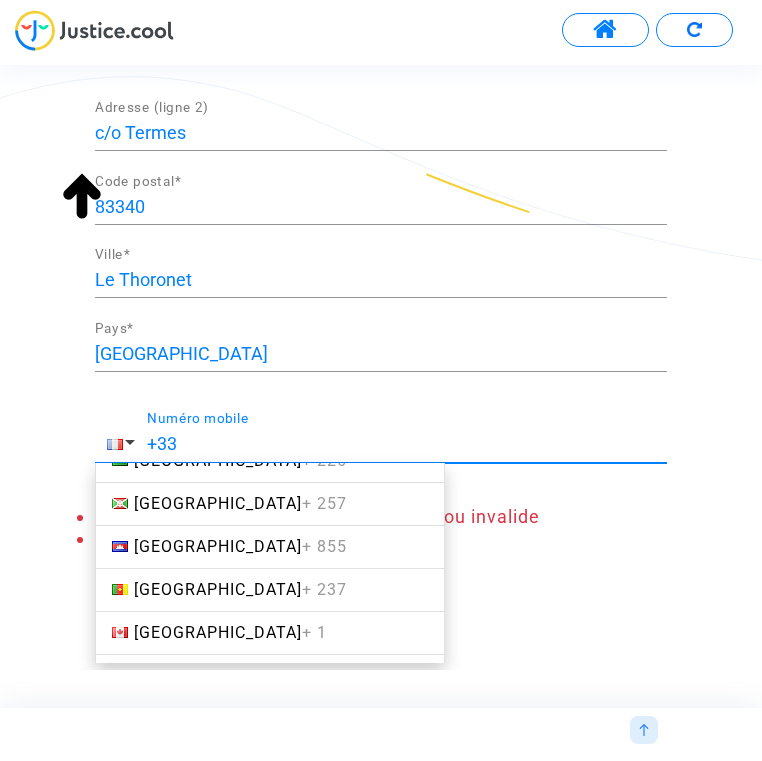click on "Canada  + 1" 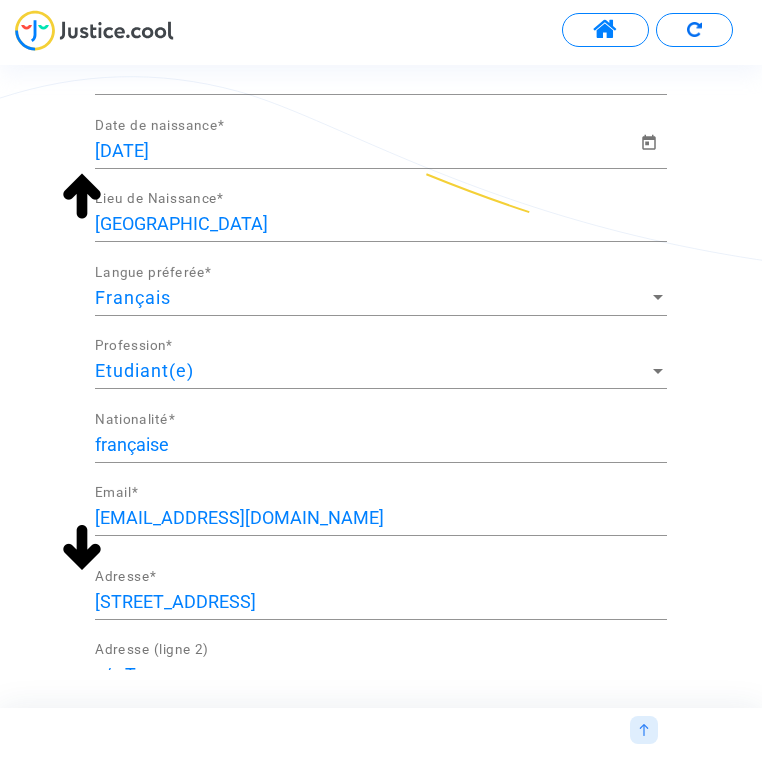 scroll, scrollTop: 0, scrollLeft: 0, axis: both 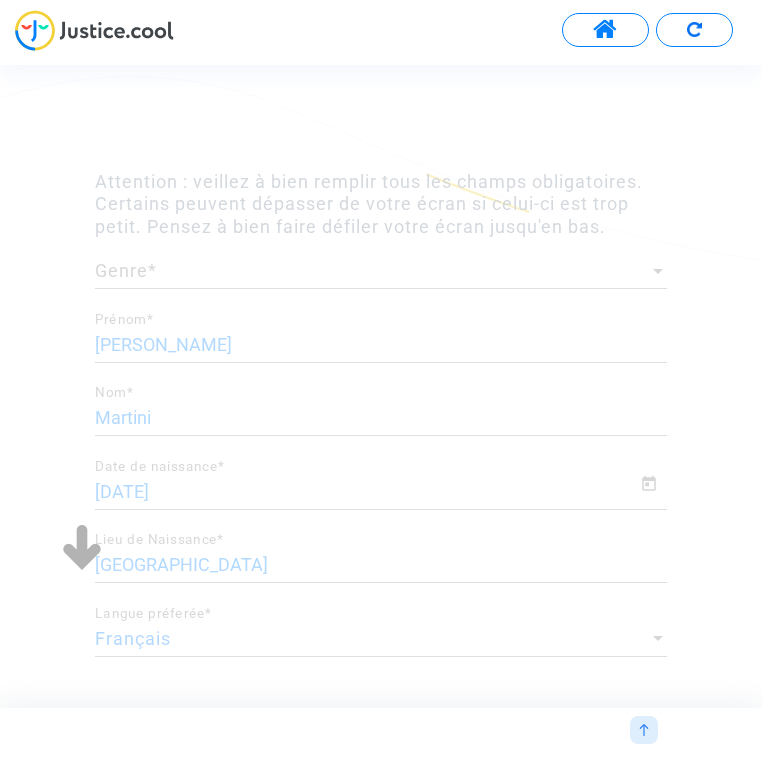 type on "+1 5794218907" 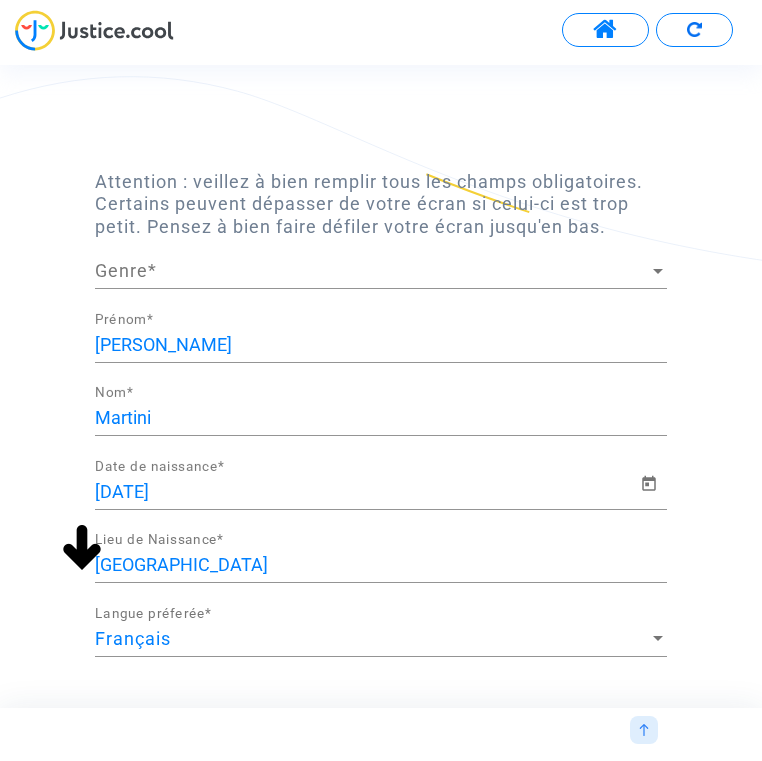 click on "Attention : veillez à bien remplir tous les champs obligatoires. Certains peuvent dépasser de votre écran si celui-ci est trop petit. Pensez à bien faire défiler votre écran jusqu'en bas.  Genre Genre  * Camille Prénom  * Martini Nom  * 09/09/1992 Date de naissance  * Paris Lieu de Naissance  * Français Langue préferée  * Etudiant(e) Profession  * française Nationalité  * camilledemlk@hotmail.fr Email  * 542 chemin de la plaine de Tarin Adresse  * c/o Termes Adresse (ligne 2) 83340 Code postal  * Le Thoronet Ville  * France Pays  * +1 5794218907 Numéro mobile Le genre est manquant" 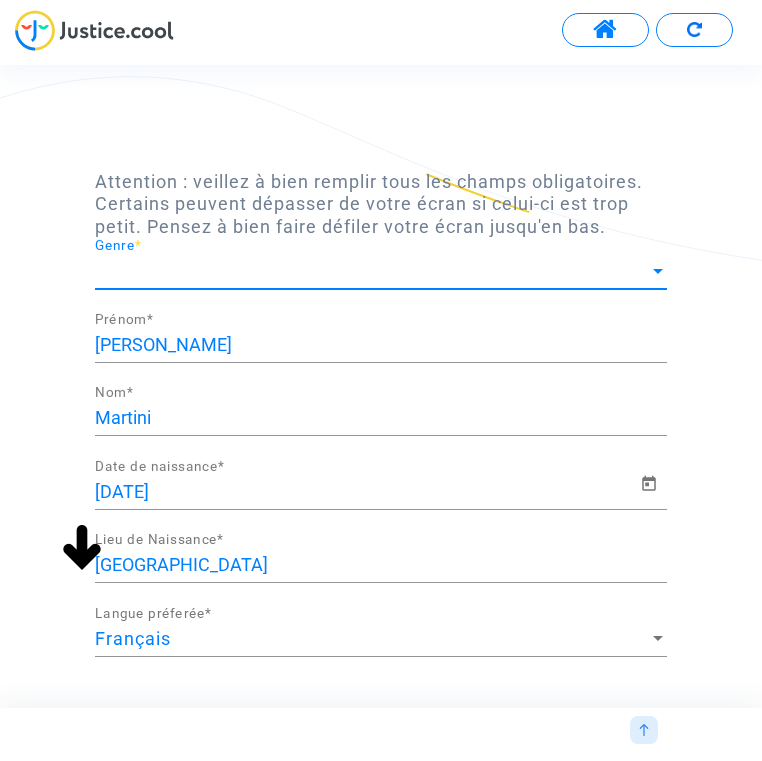 click on "Genre" at bounding box center (372, 271) 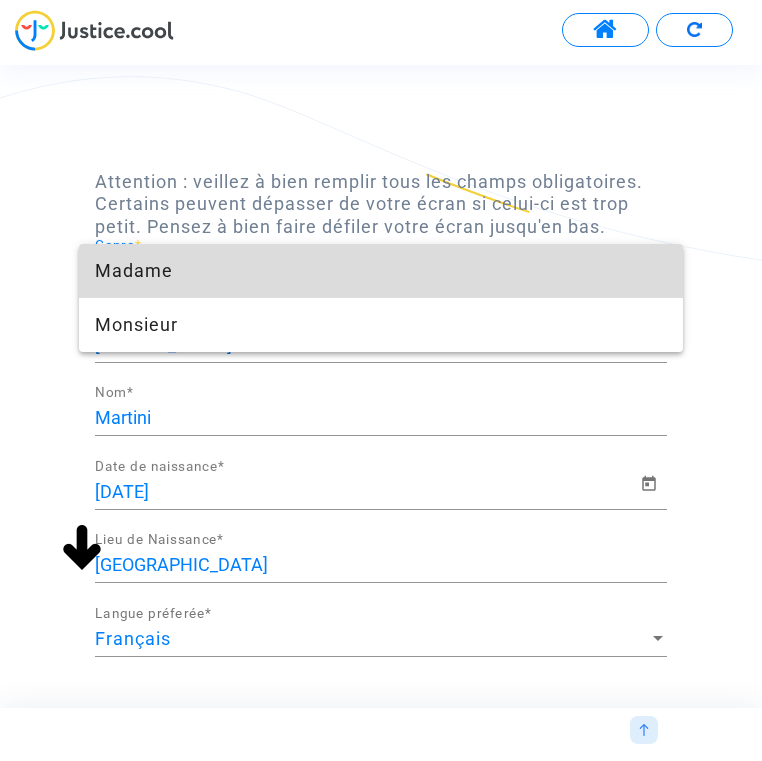 click on "Madame" at bounding box center (381, 271) 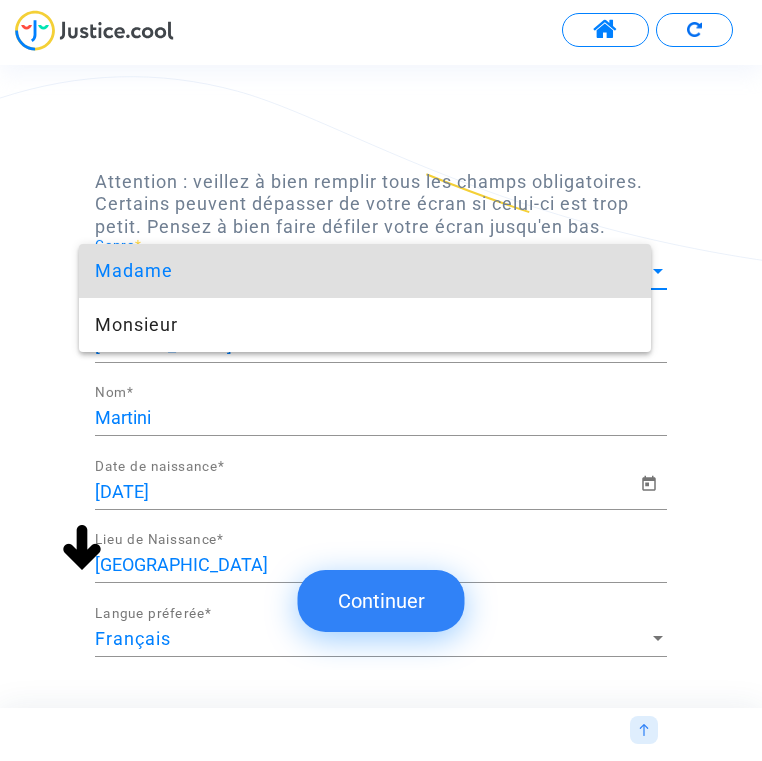 click on "Madame" at bounding box center (372, 271) 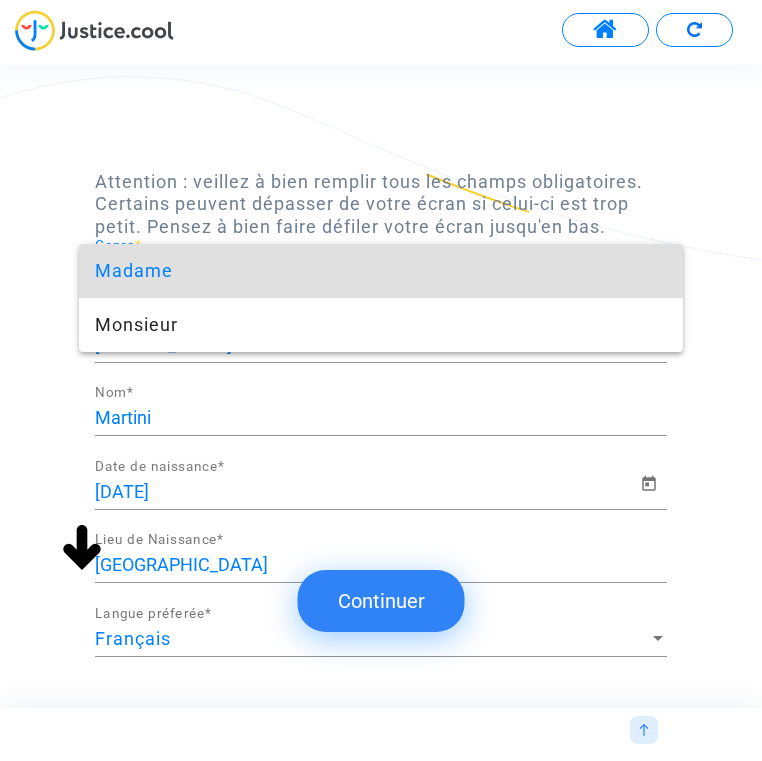 click on "Madame" at bounding box center [381, 271] 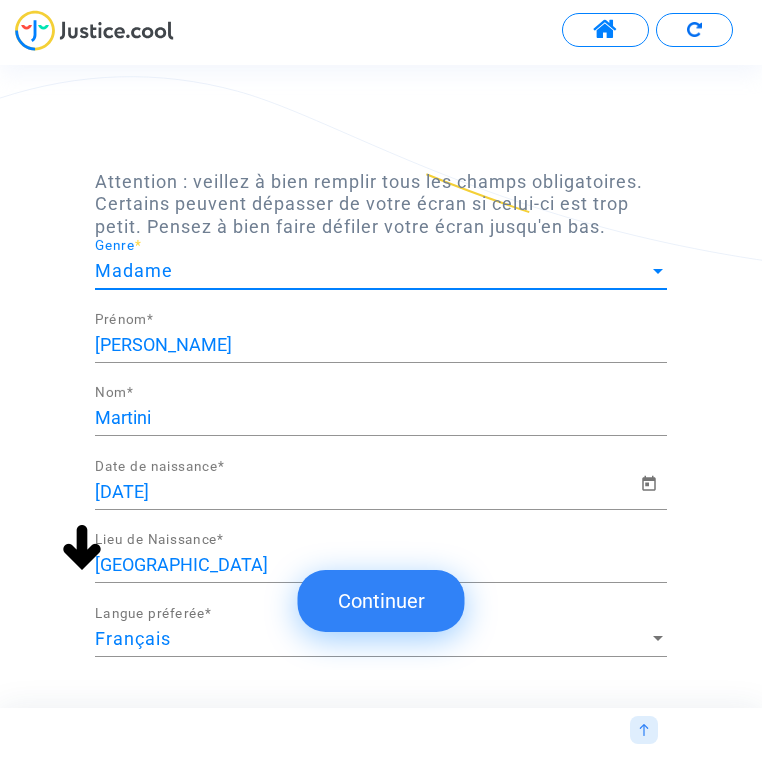 click on "Madame" at bounding box center (134, 270) 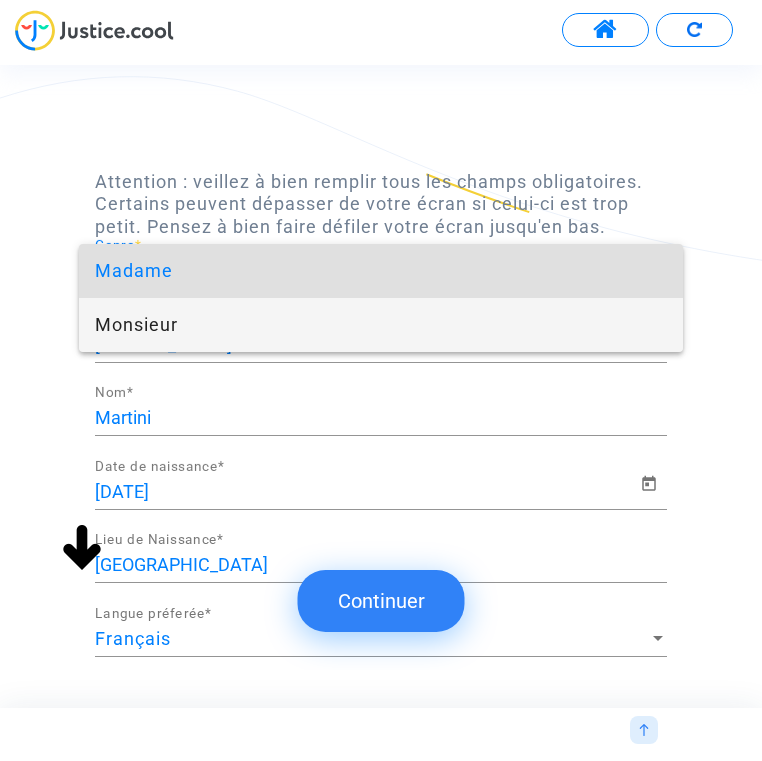 click on "Monsieur" at bounding box center [381, 325] 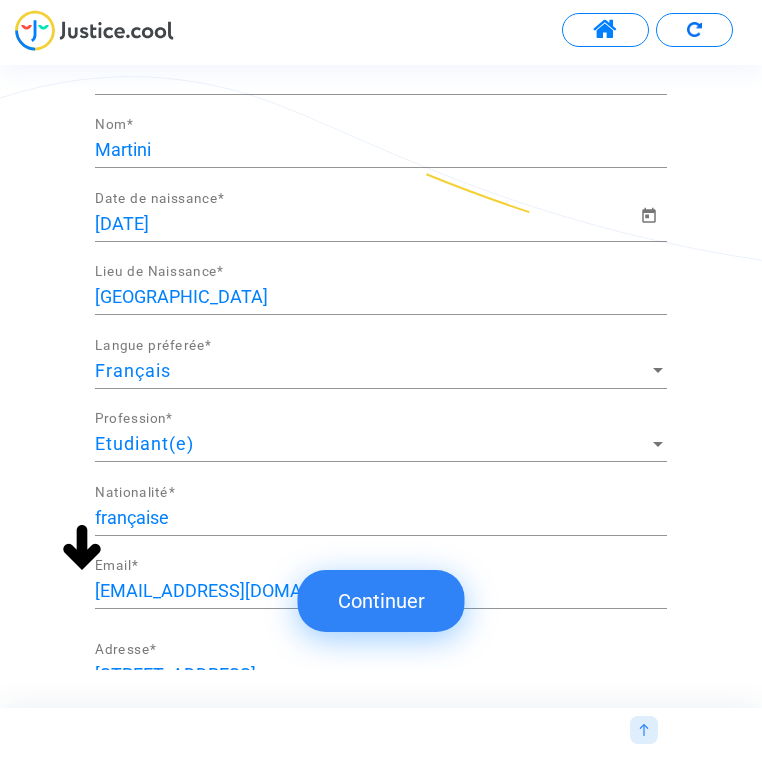 scroll, scrollTop: 300, scrollLeft: 0, axis: vertical 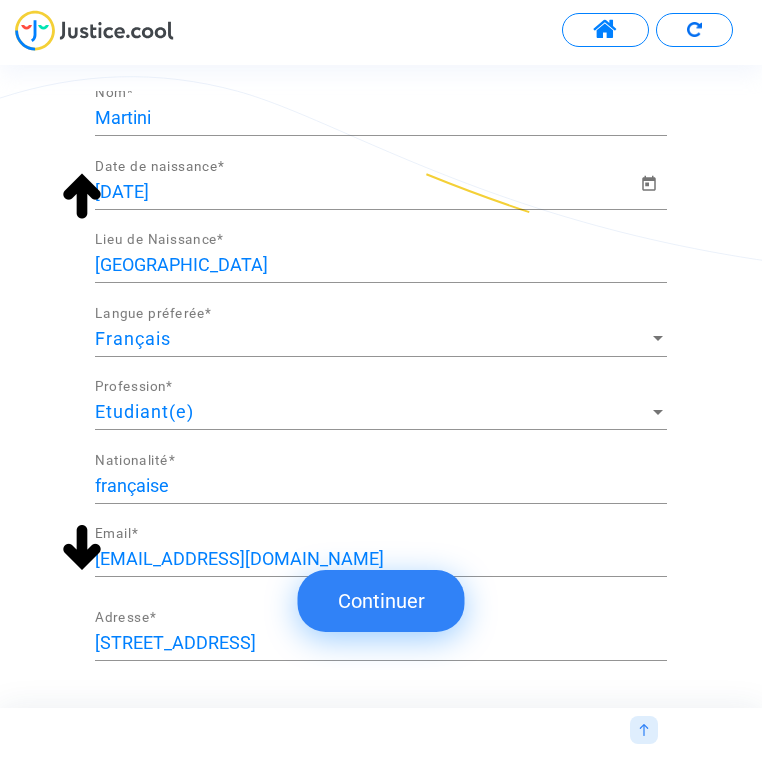click on "Continuer" 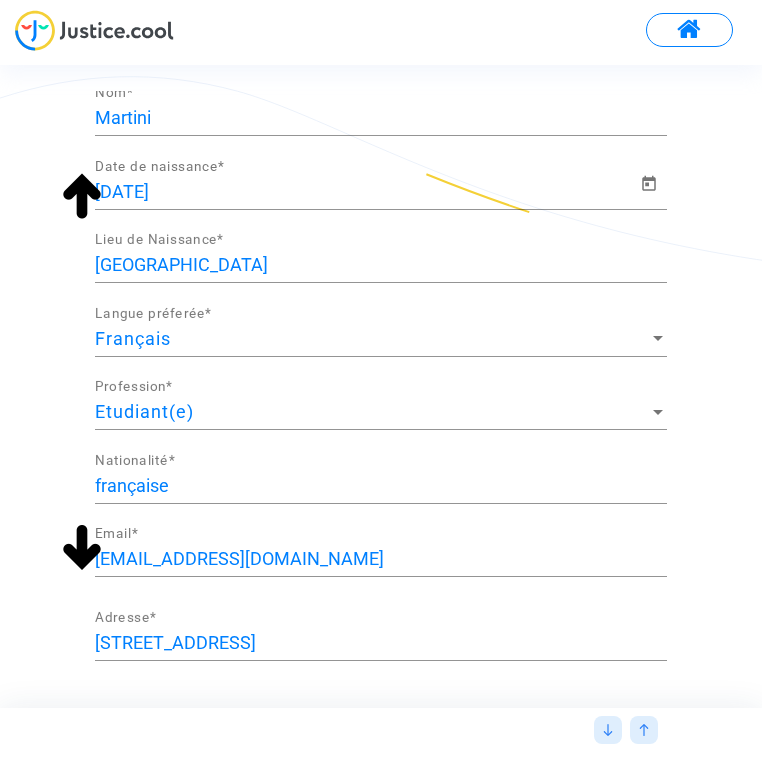 scroll, scrollTop: 0, scrollLeft: 0, axis: both 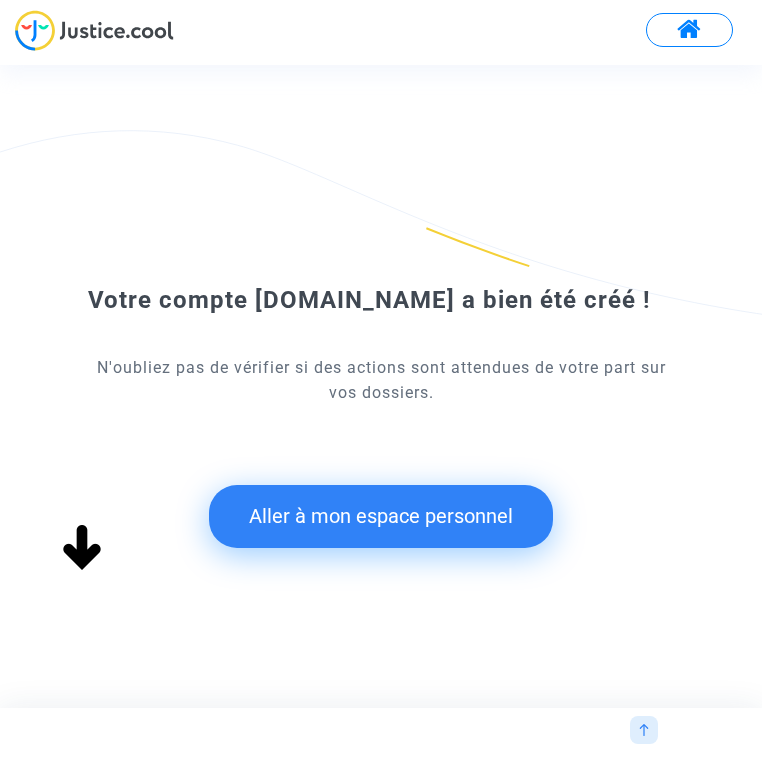 click on "Aller à mon espace personnel" 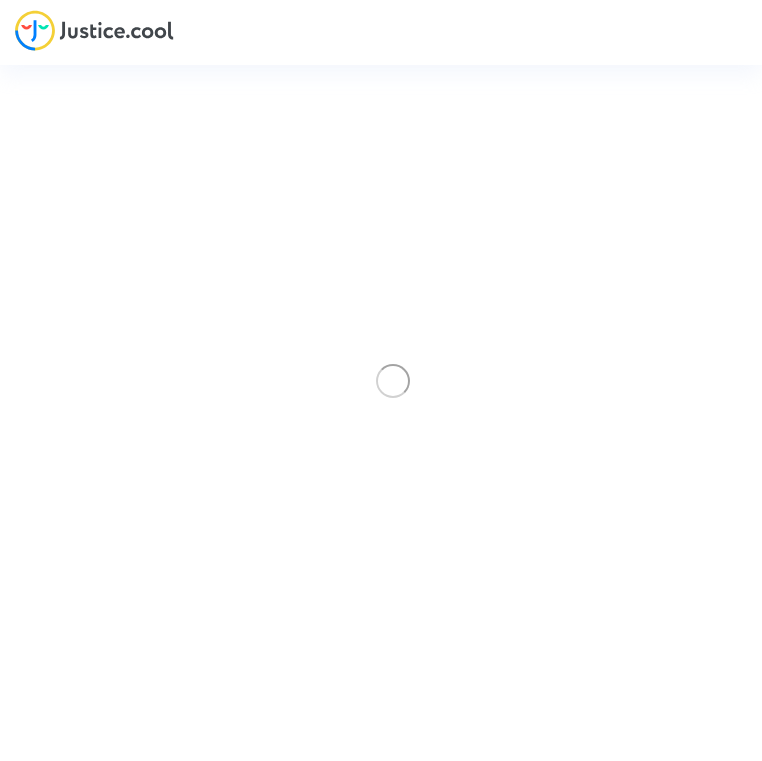 scroll, scrollTop: 0, scrollLeft: 0, axis: both 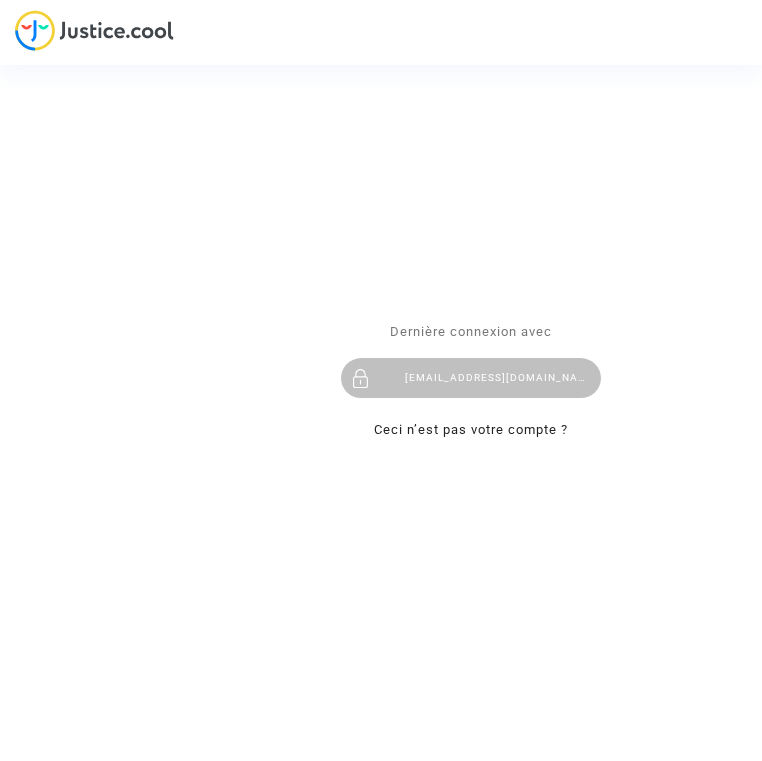 click on "[EMAIL_ADDRESS][DOMAIN_NAME]" at bounding box center [471, 378] 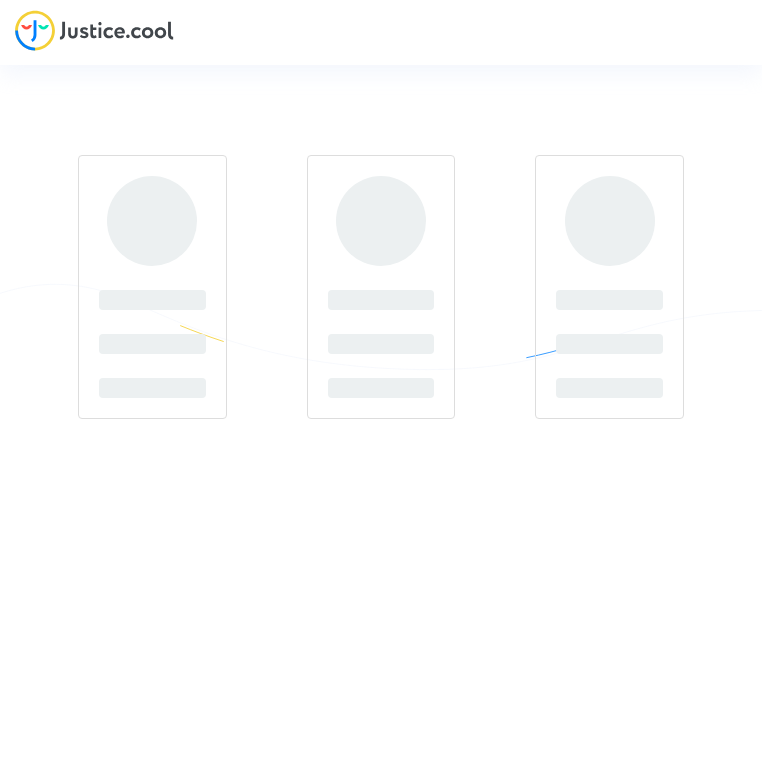 scroll, scrollTop: 0, scrollLeft: 0, axis: both 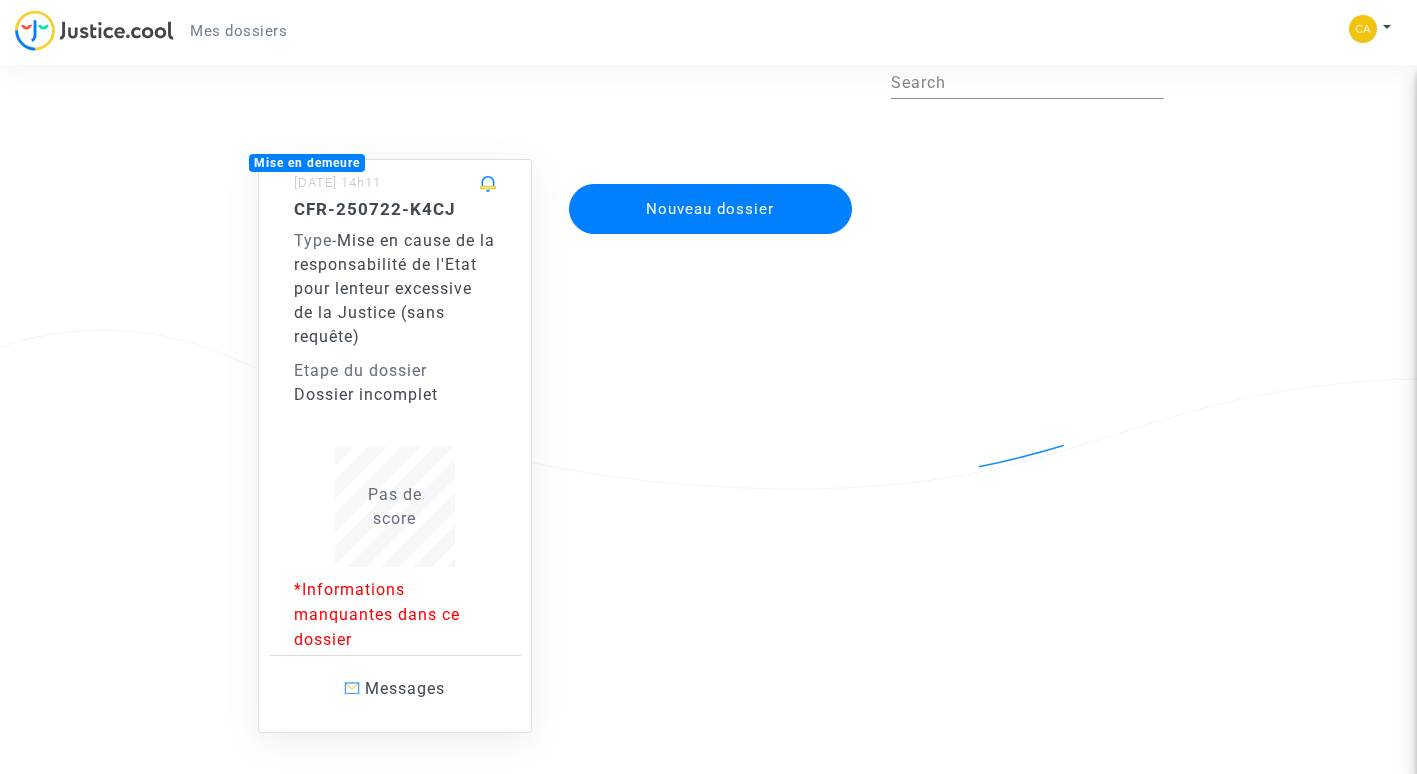 click on "Mise en cause de la responsabilité de l'Etat pour lenteur excessive de la Justice (sans requête)" 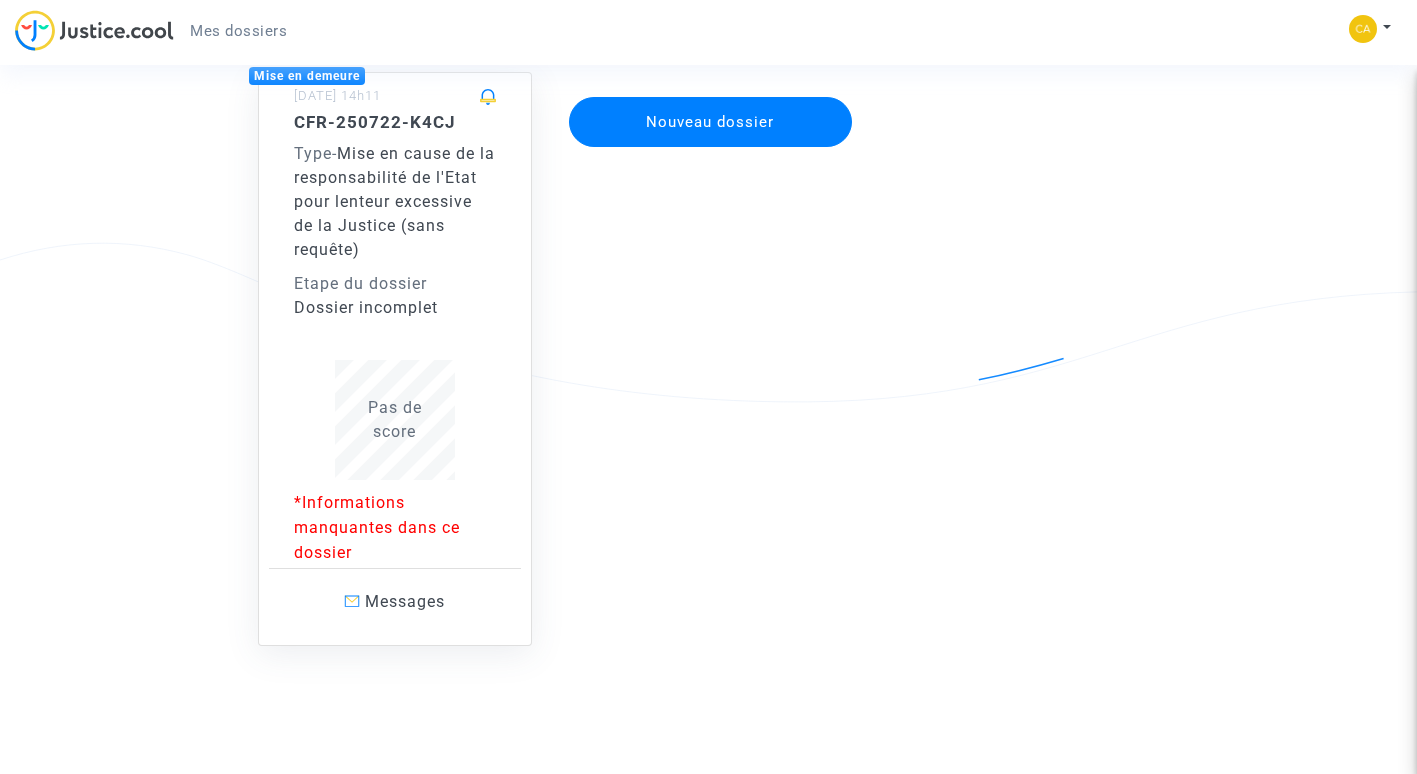 scroll, scrollTop: 200, scrollLeft: 0, axis: vertical 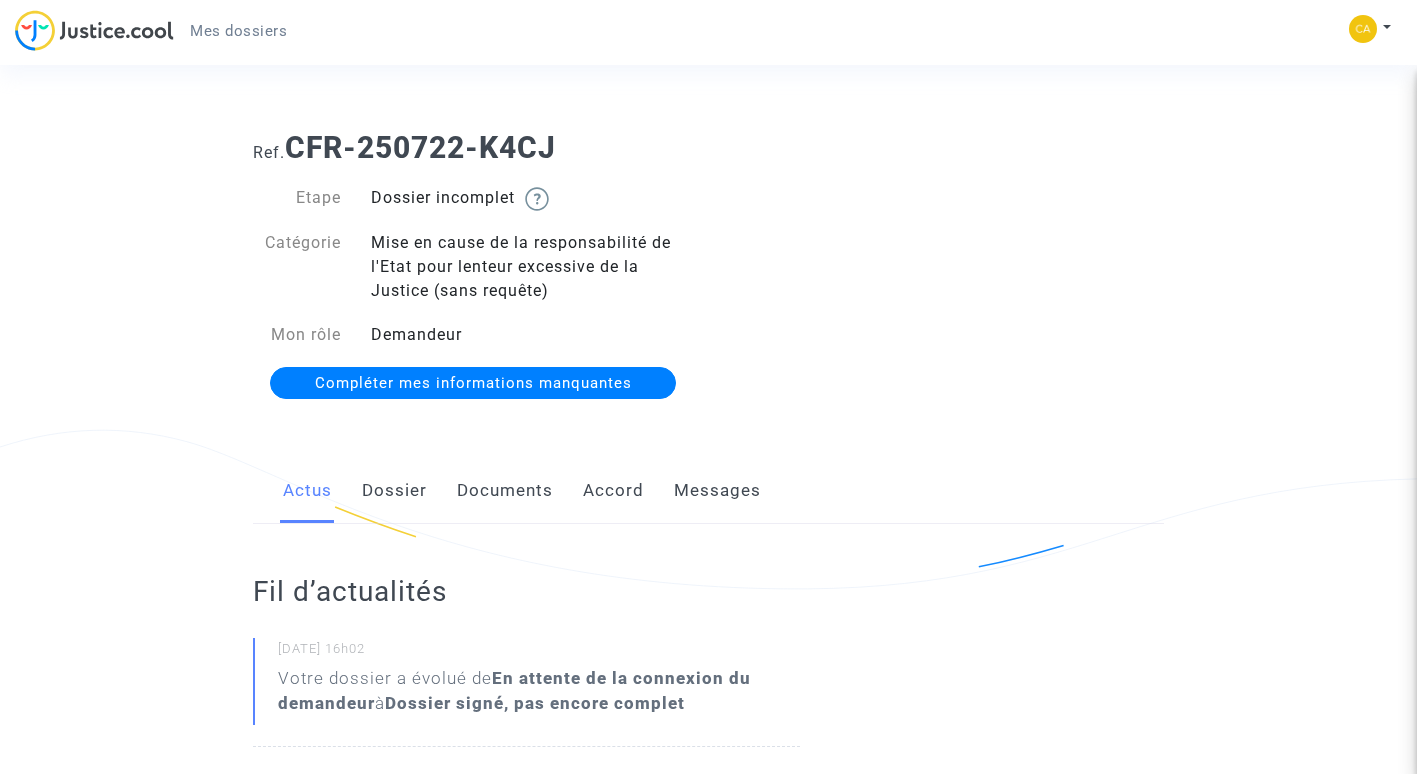 click on "Dossier" 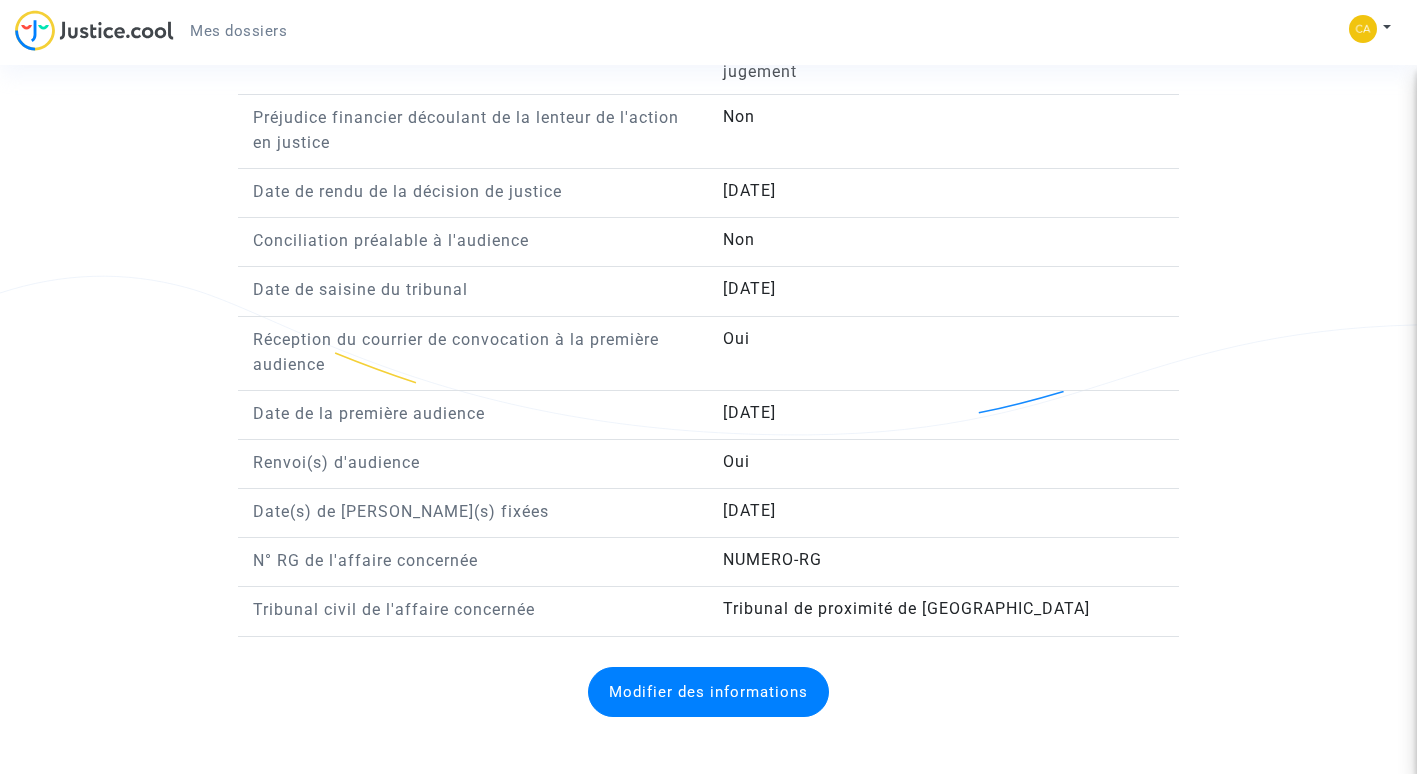 scroll, scrollTop: 1745, scrollLeft: 0, axis: vertical 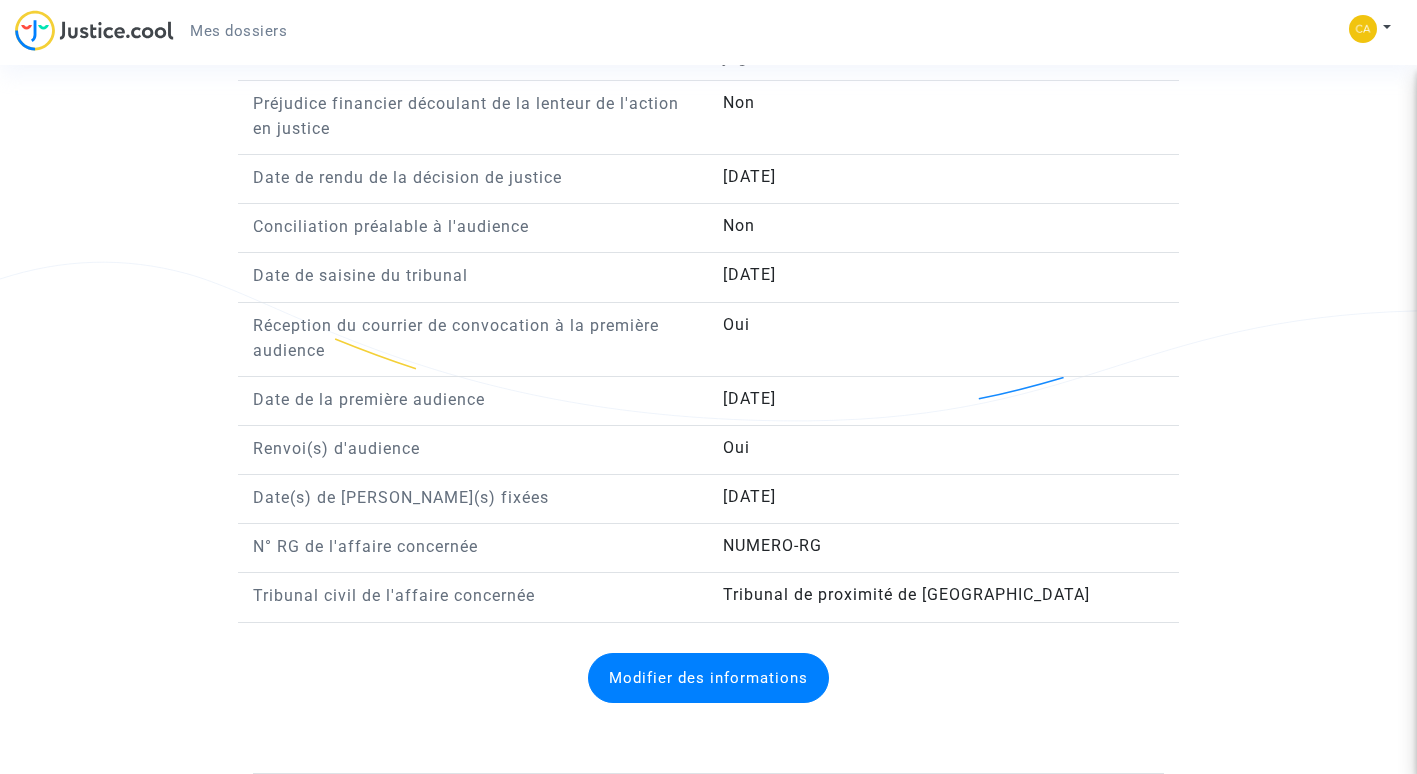 drag, startPoint x: 786, startPoint y: 533, endPoint x: 795, endPoint y: 539, distance: 10.816654 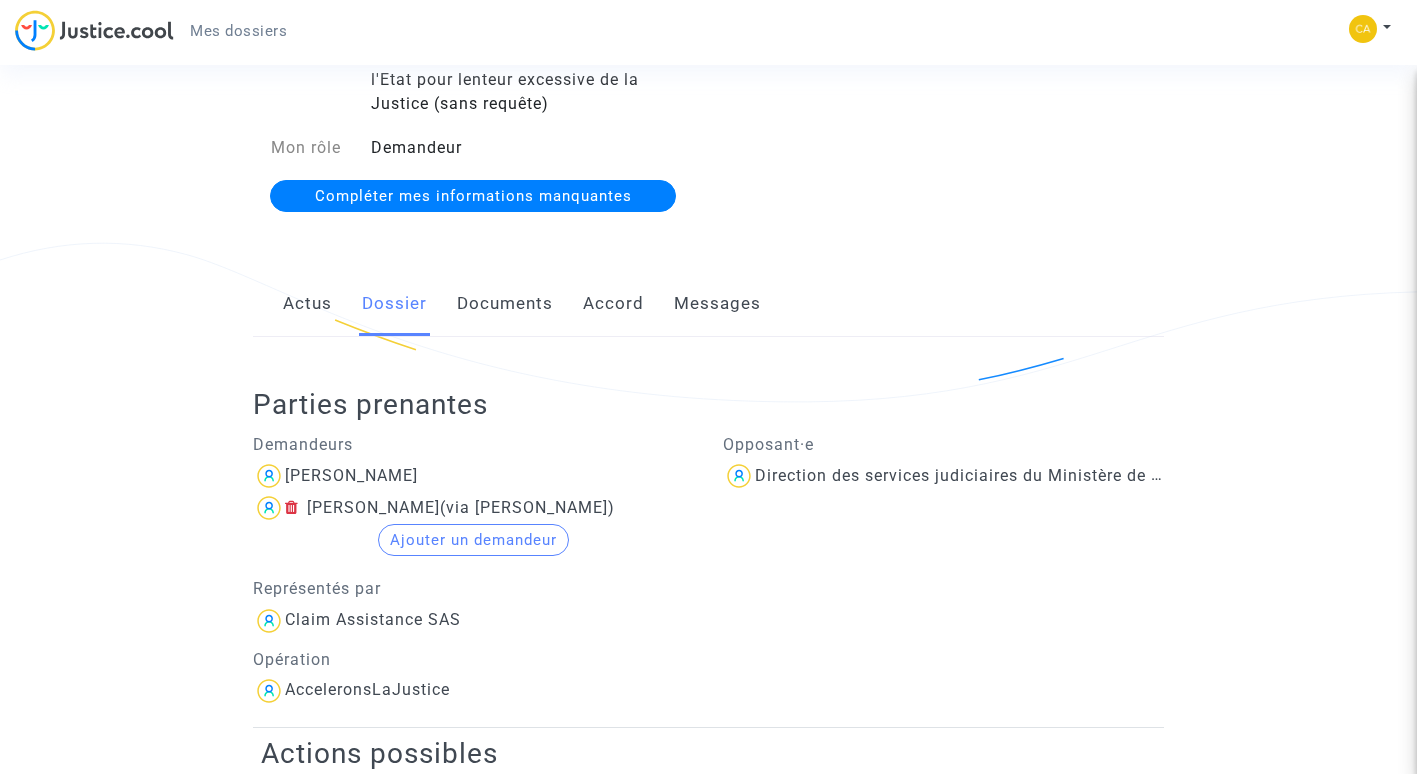 scroll, scrollTop: 145, scrollLeft: 0, axis: vertical 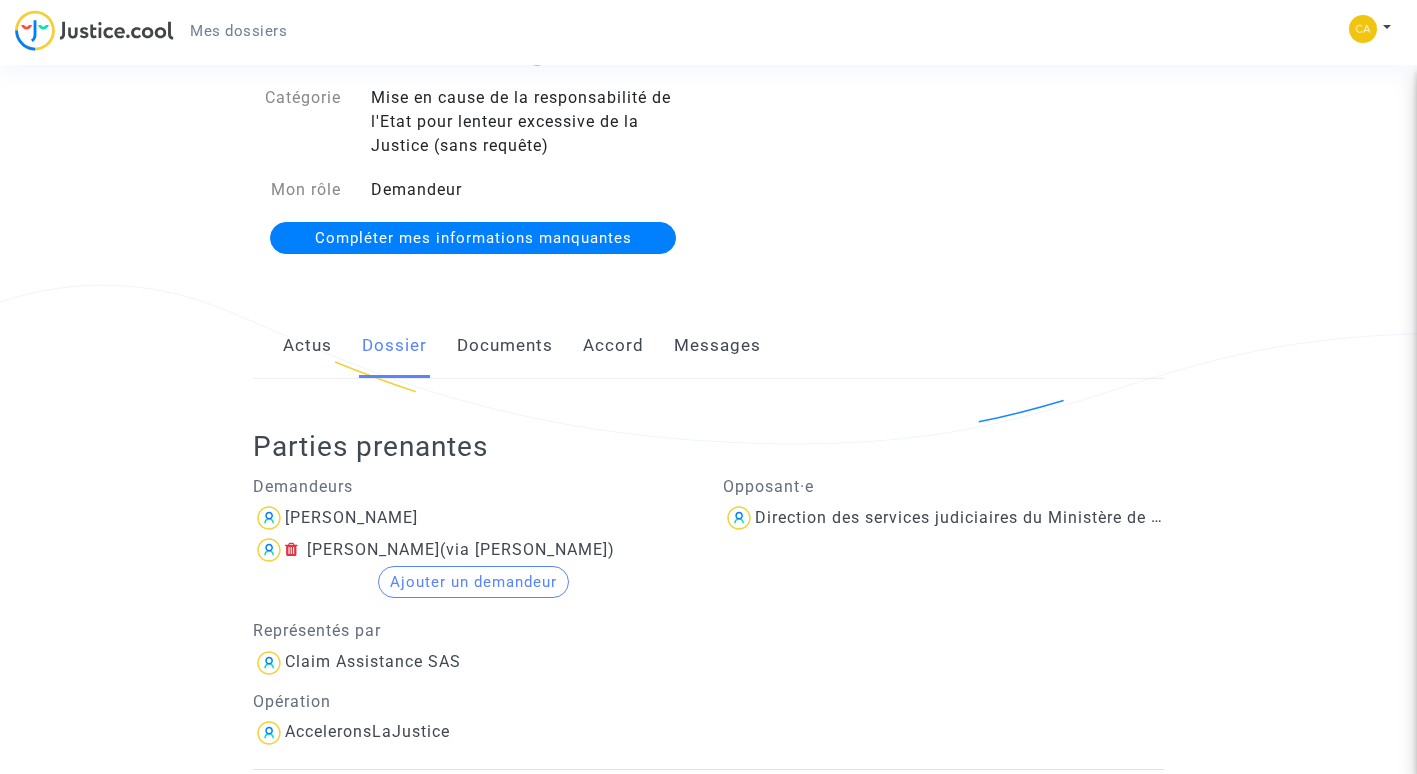 click on "Documents" 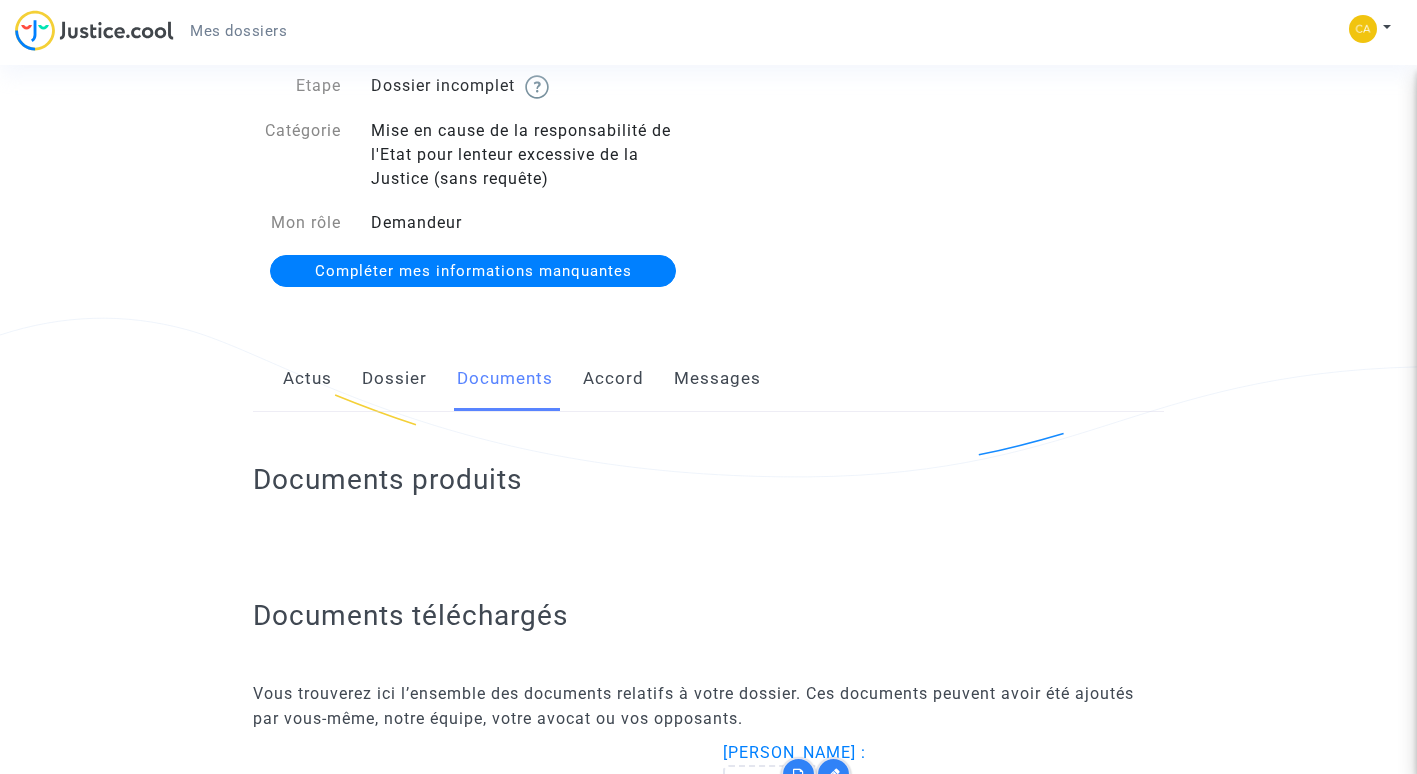 scroll, scrollTop: 28, scrollLeft: 0, axis: vertical 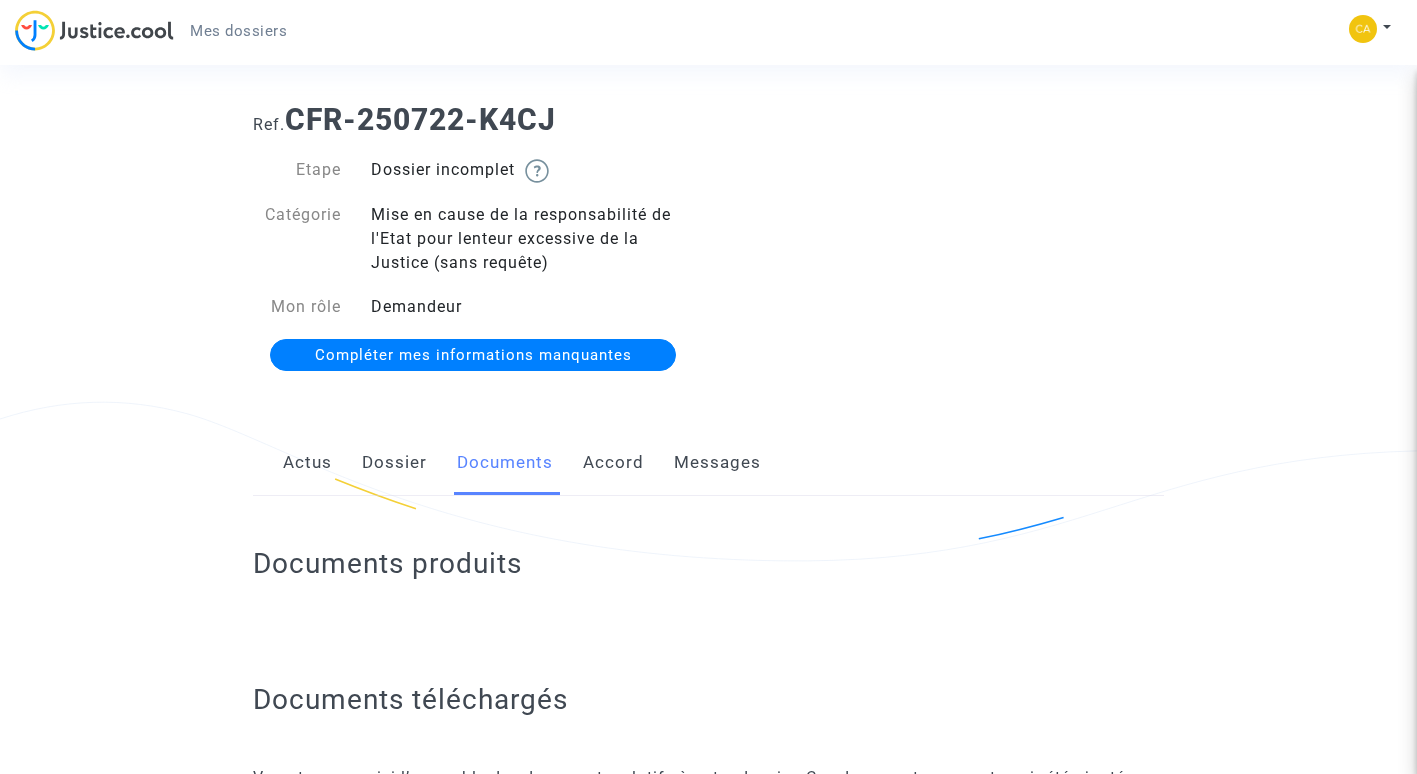 click on "Accord" 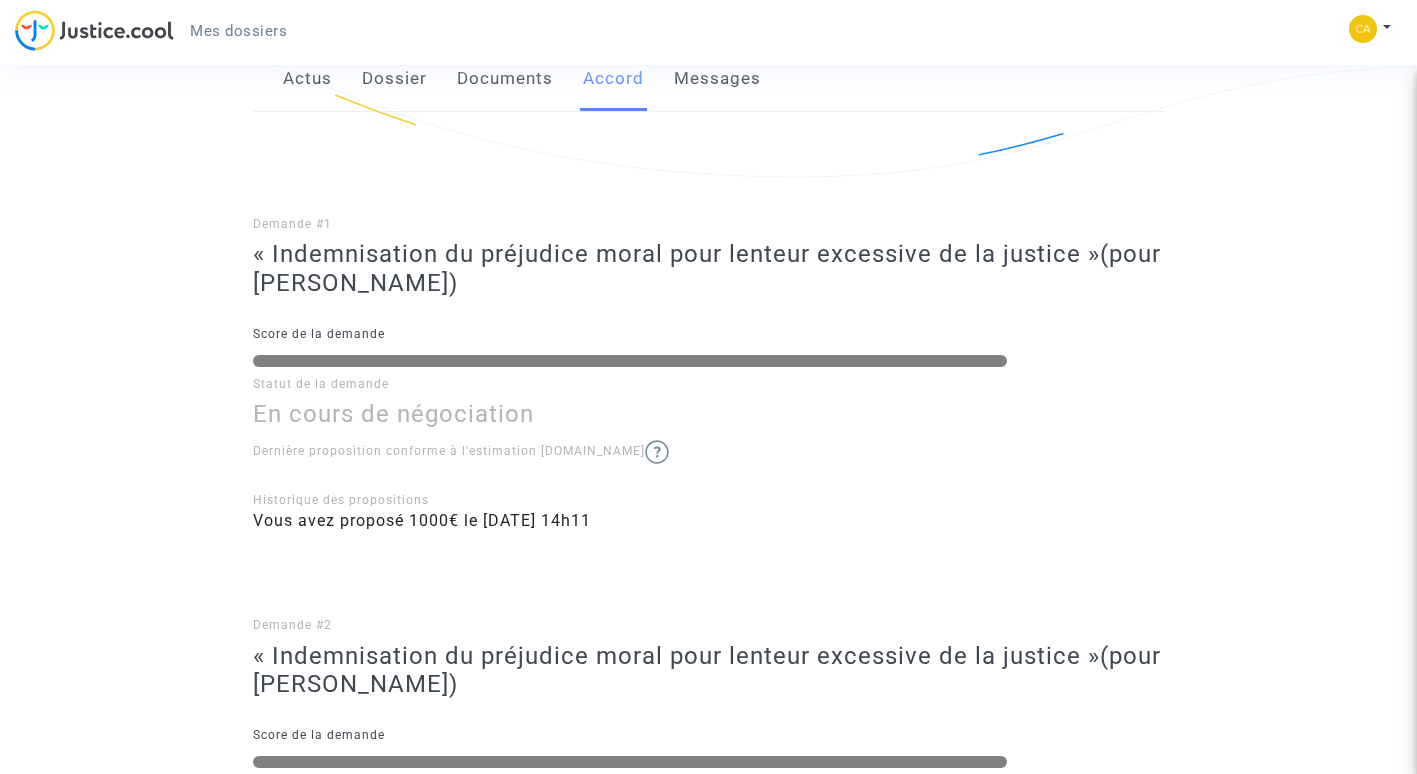 scroll, scrollTop: 500, scrollLeft: 0, axis: vertical 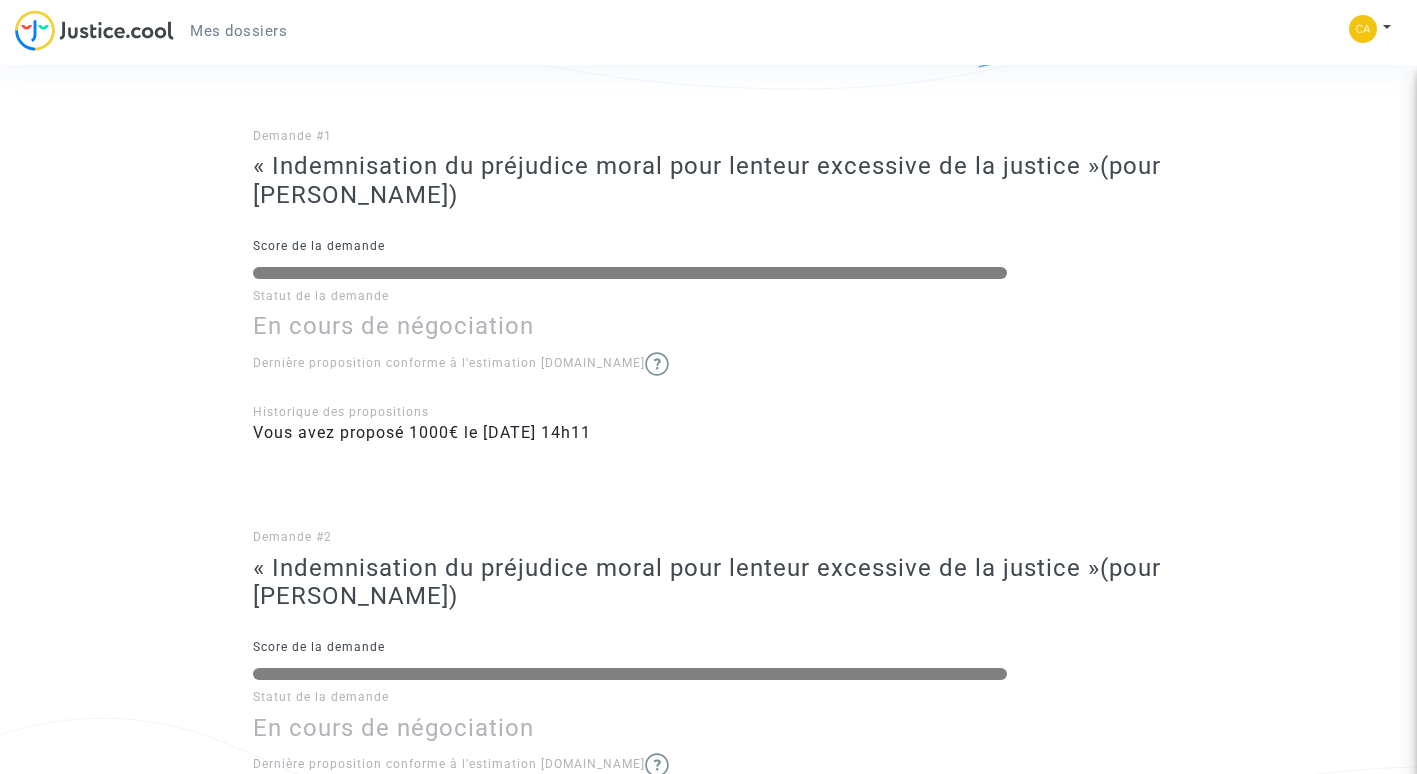 click 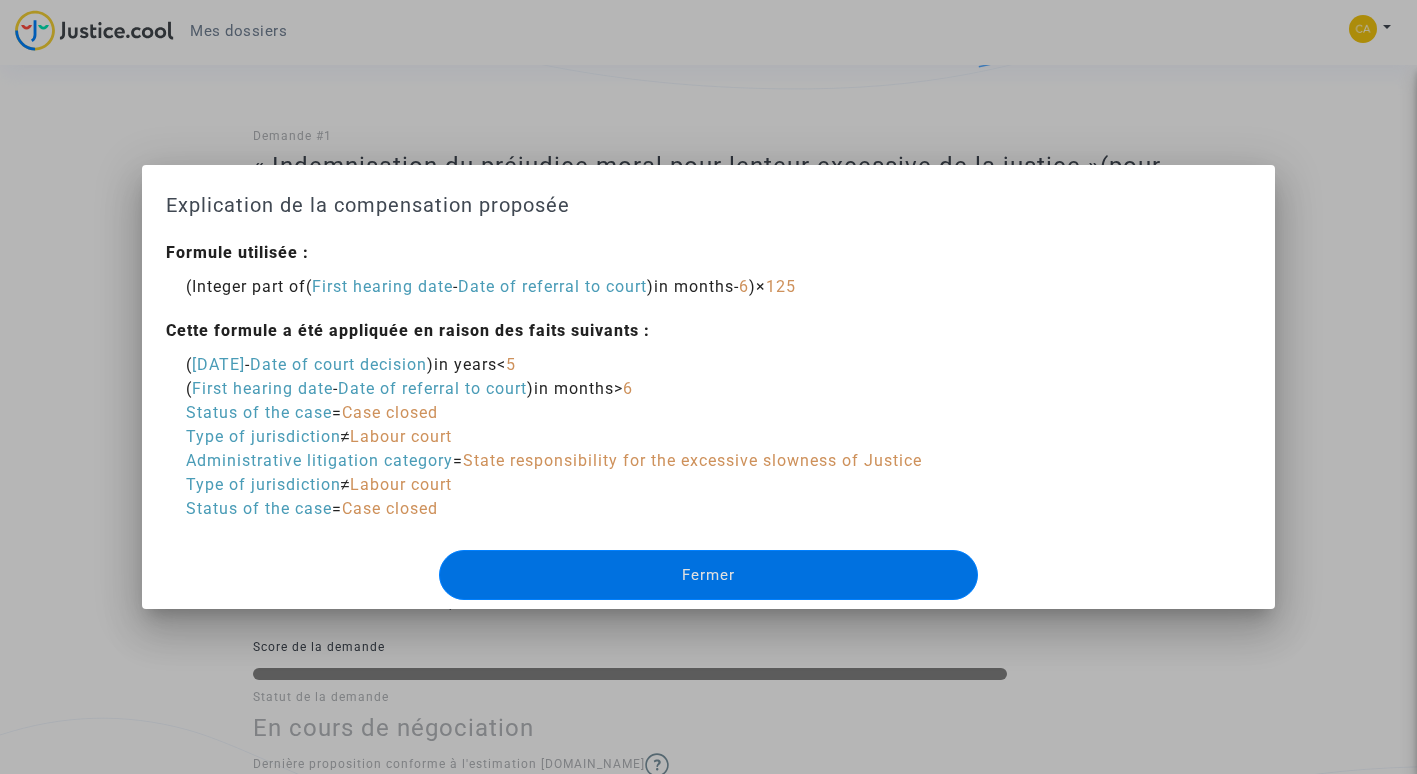 click at bounding box center (708, 387) 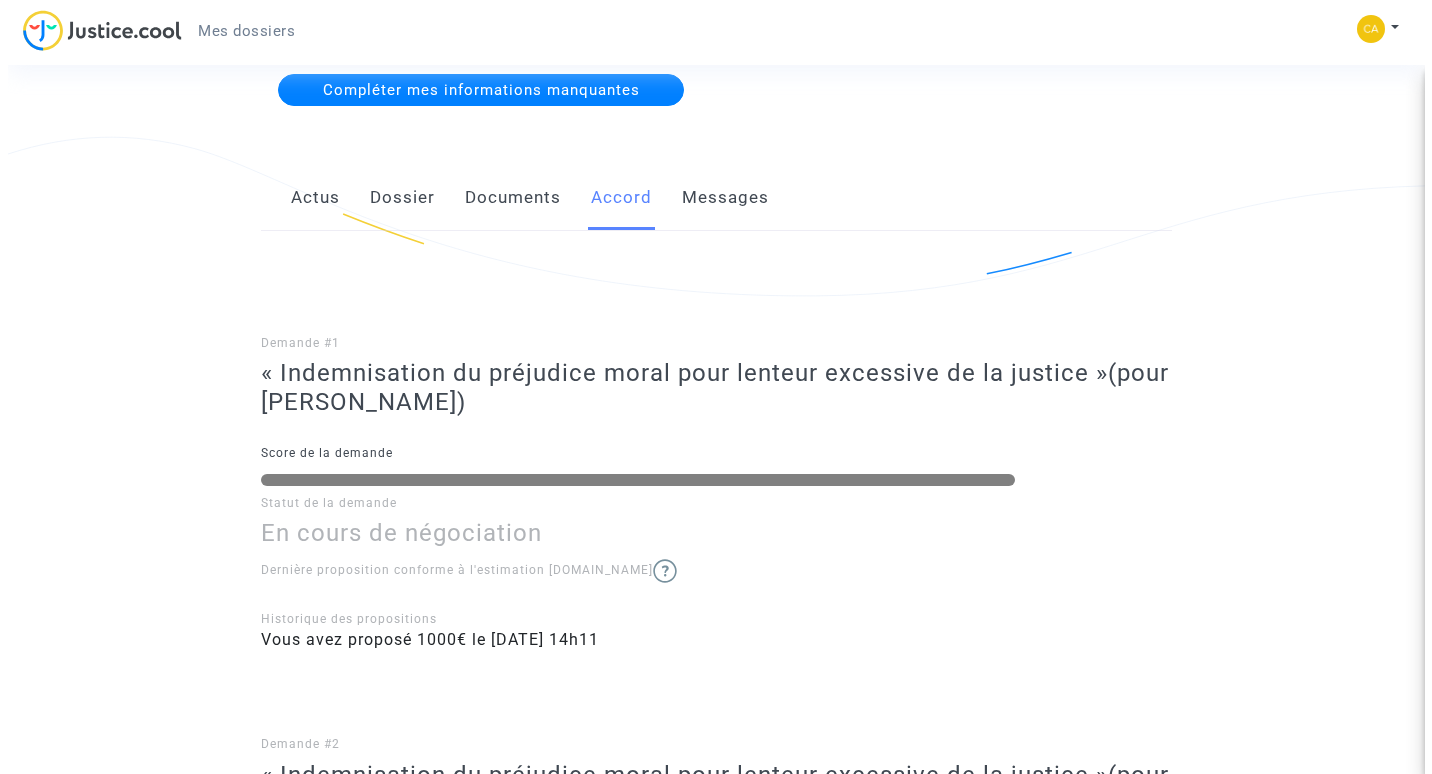 scroll, scrollTop: 0, scrollLeft: 0, axis: both 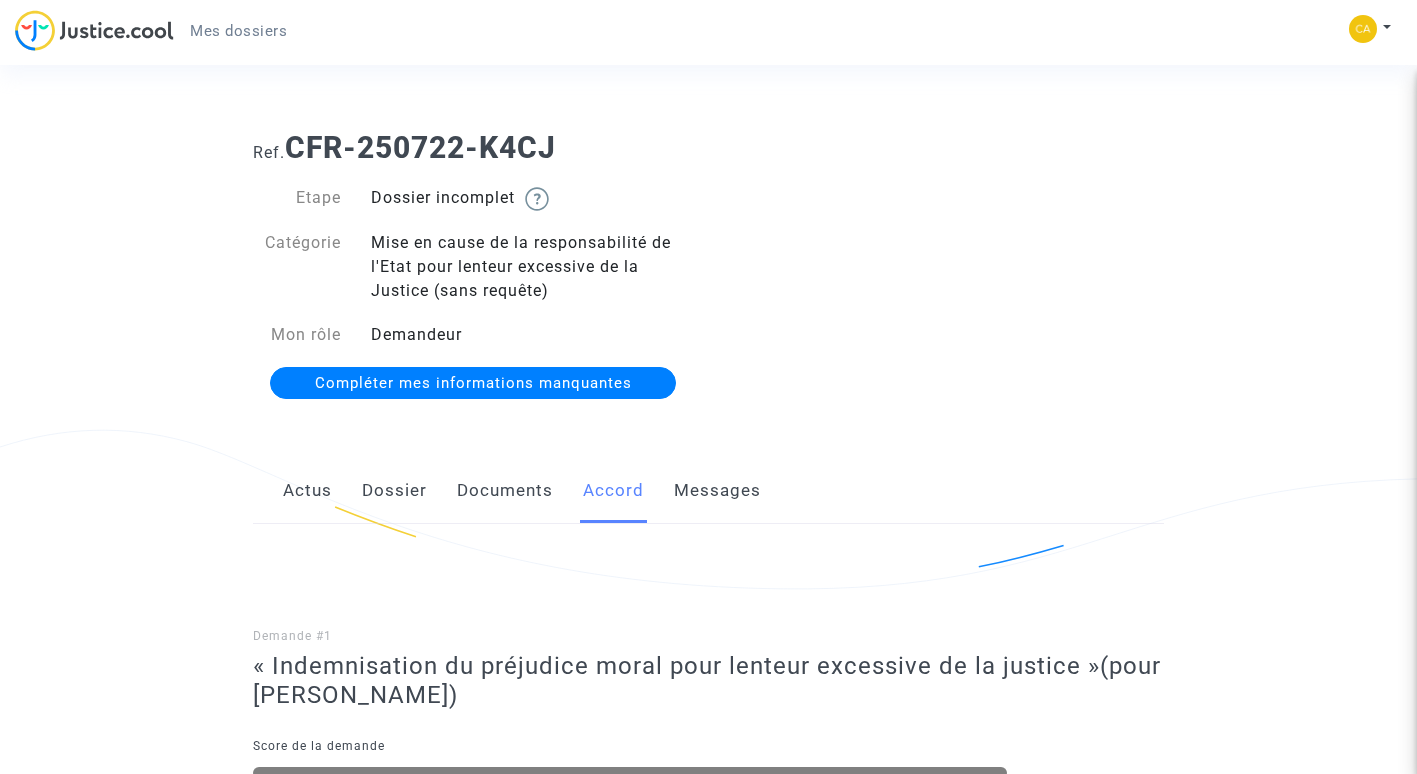 click on "Messages" 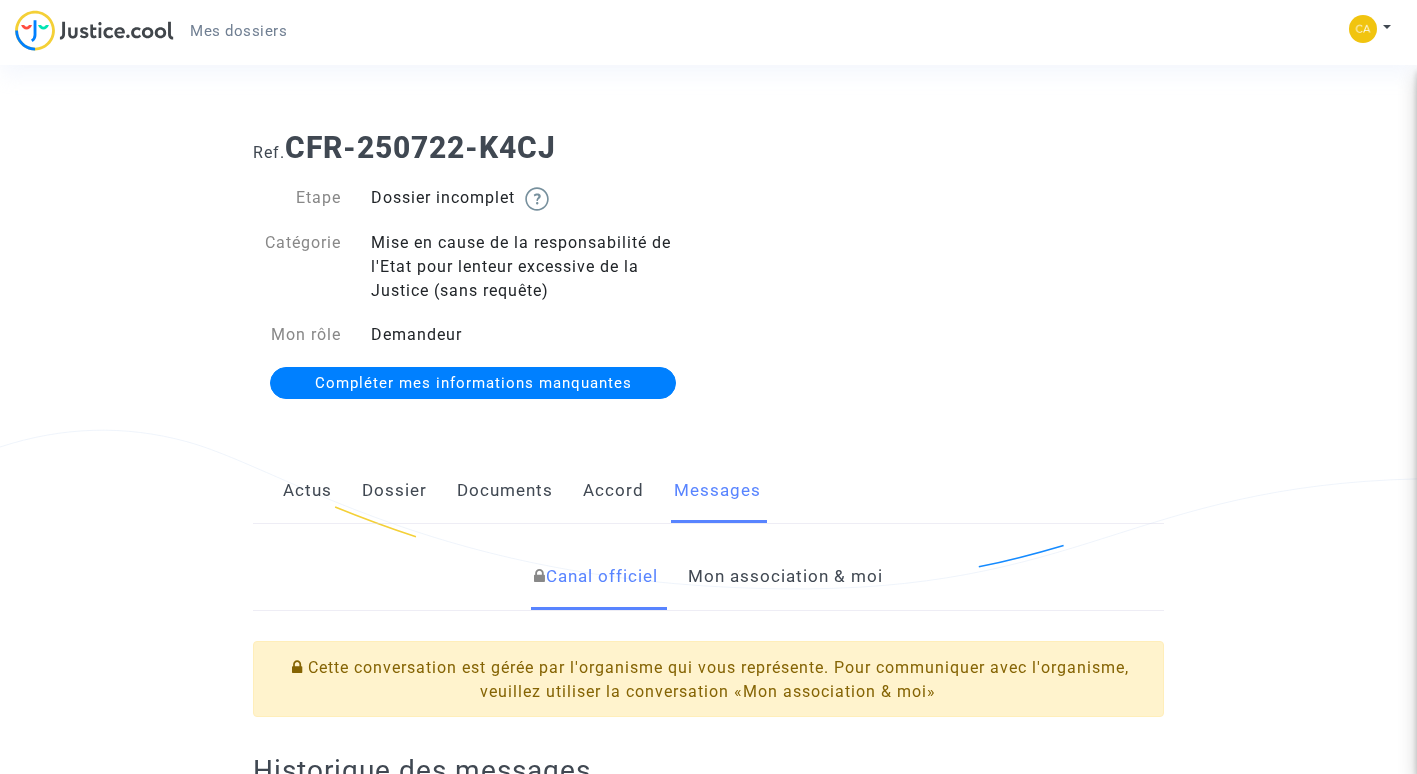 click on "Compléter mes informations manquantes" 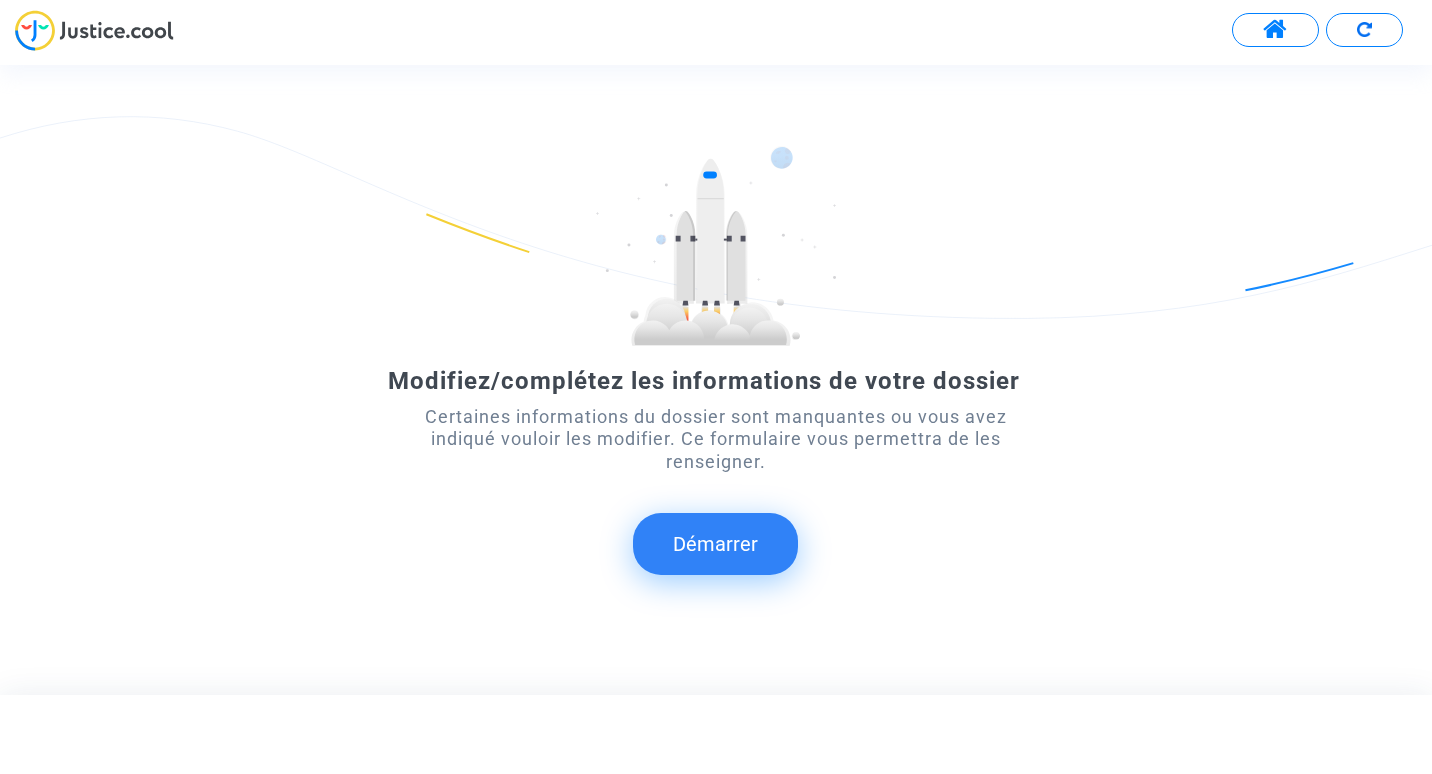 click on "Démarrer" 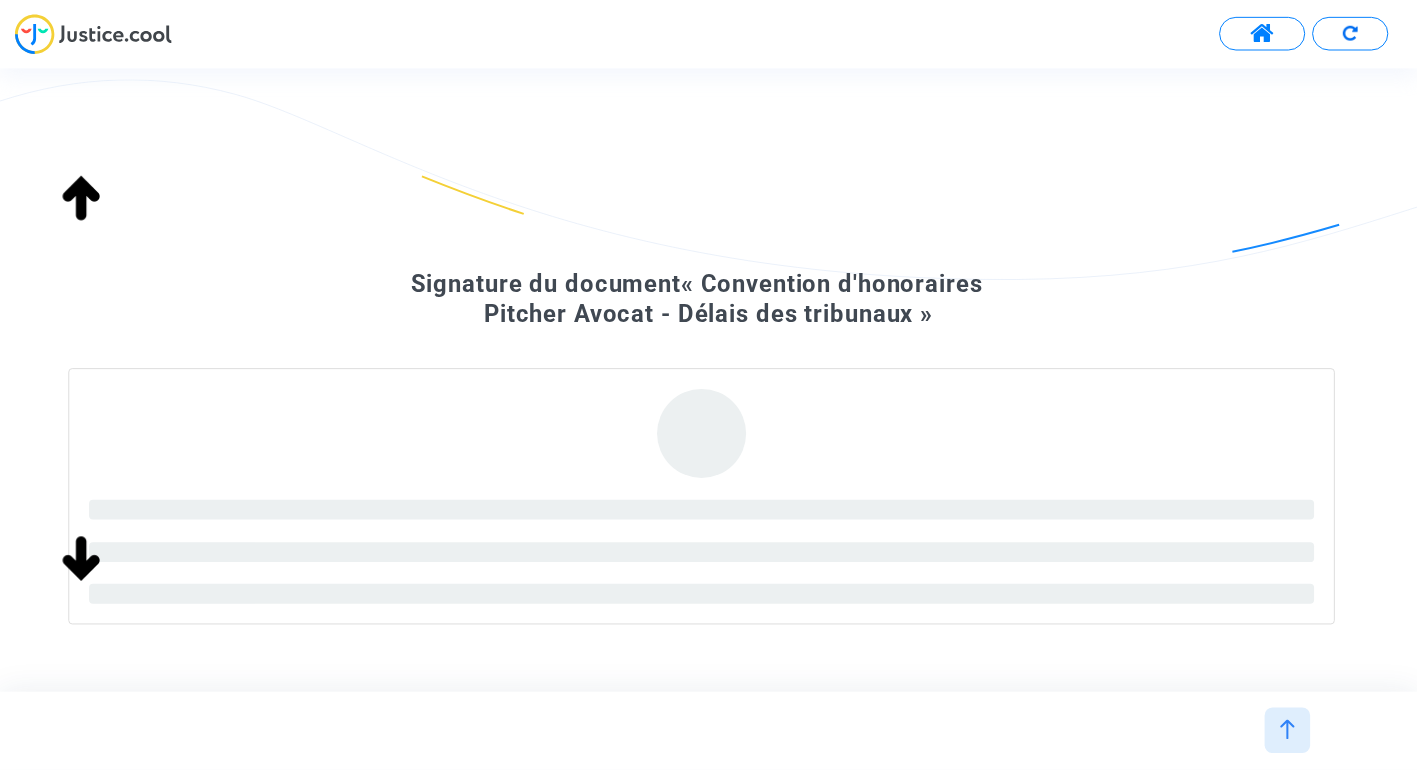 scroll, scrollTop: 0, scrollLeft: 0, axis: both 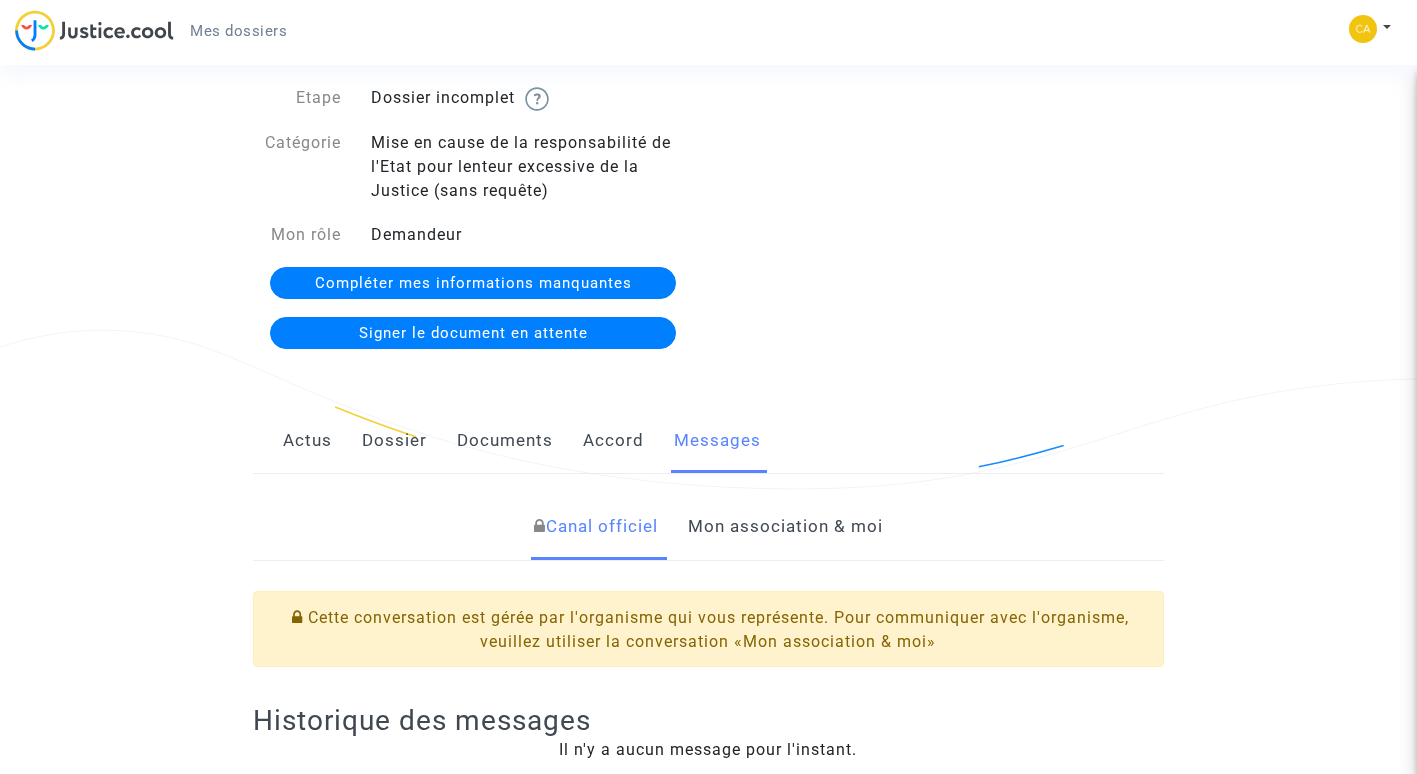 click on "Actus" 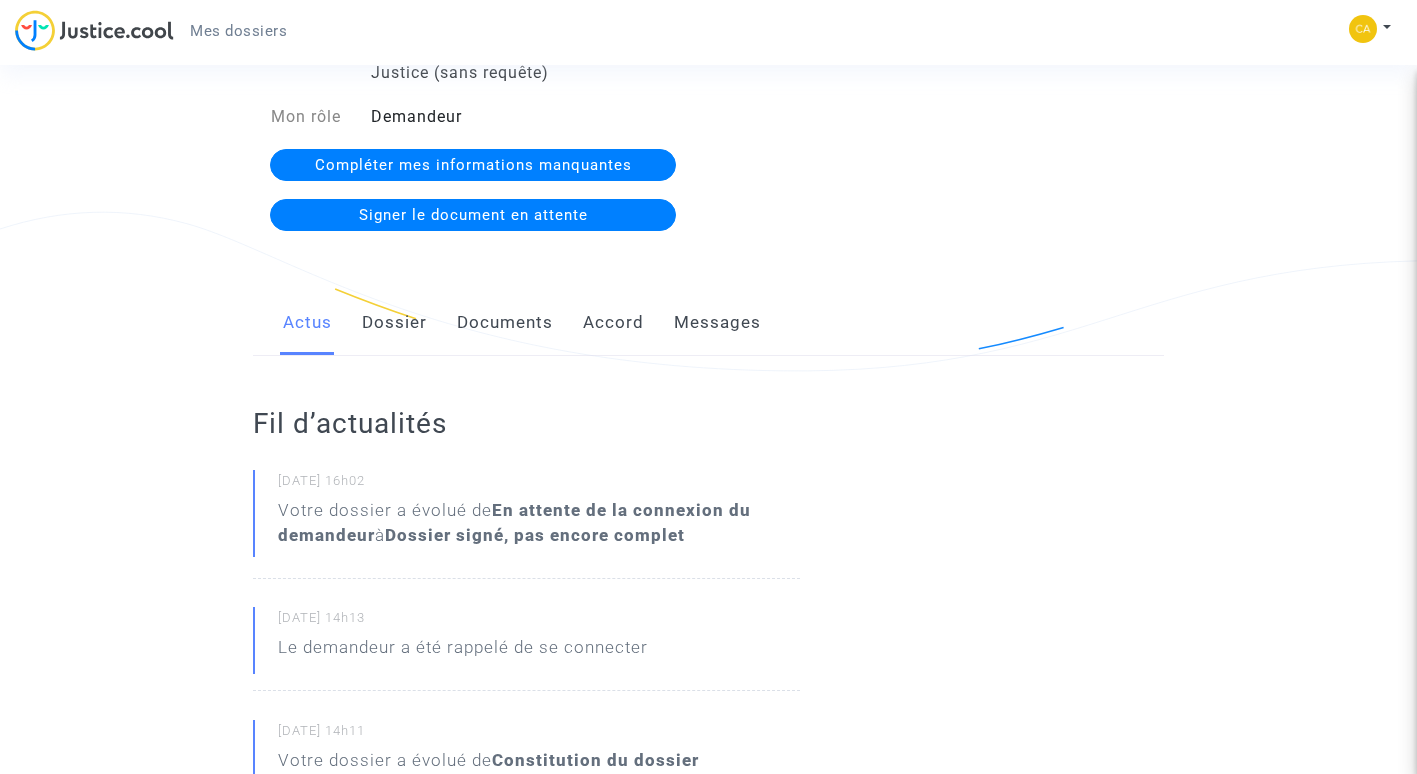 scroll, scrollTop: 0, scrollLeft: 0, axis: both 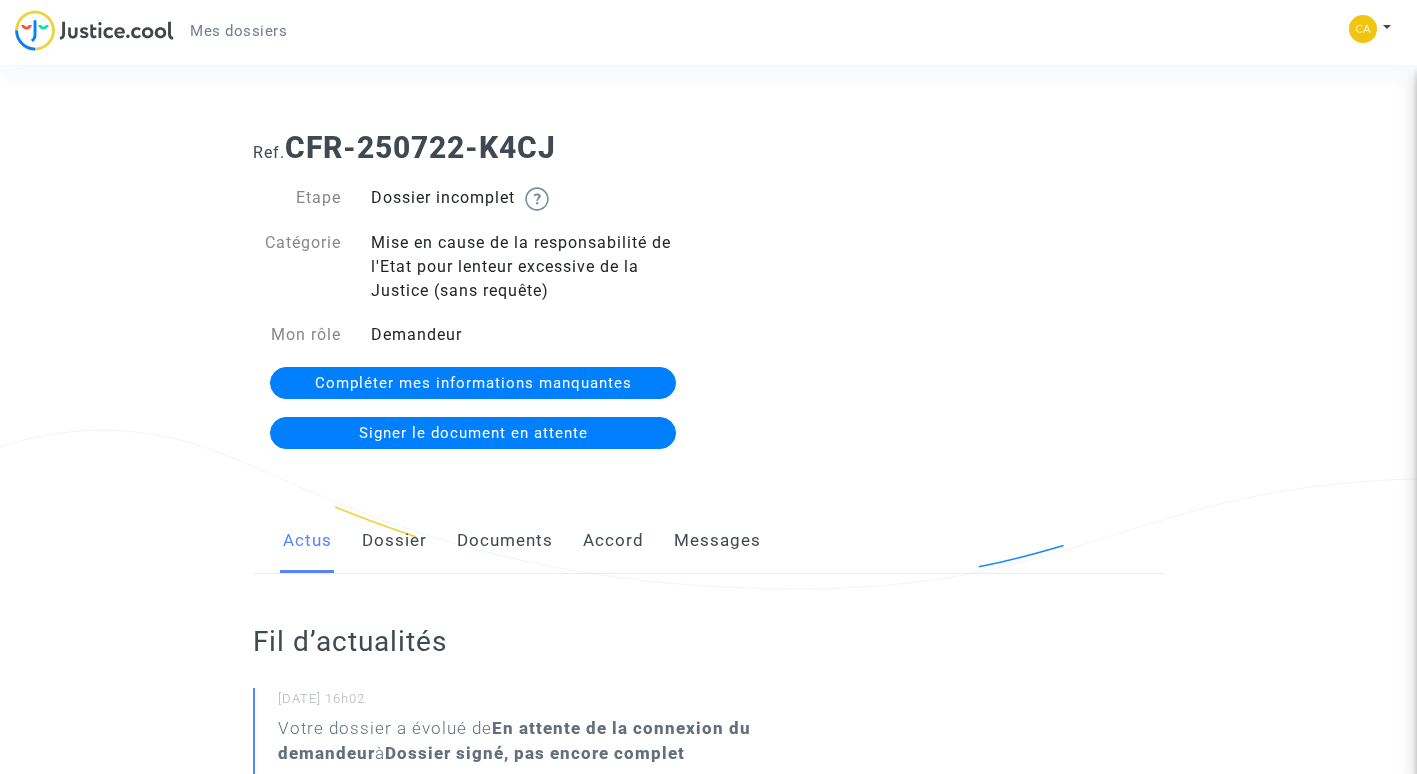 click on "Messages" 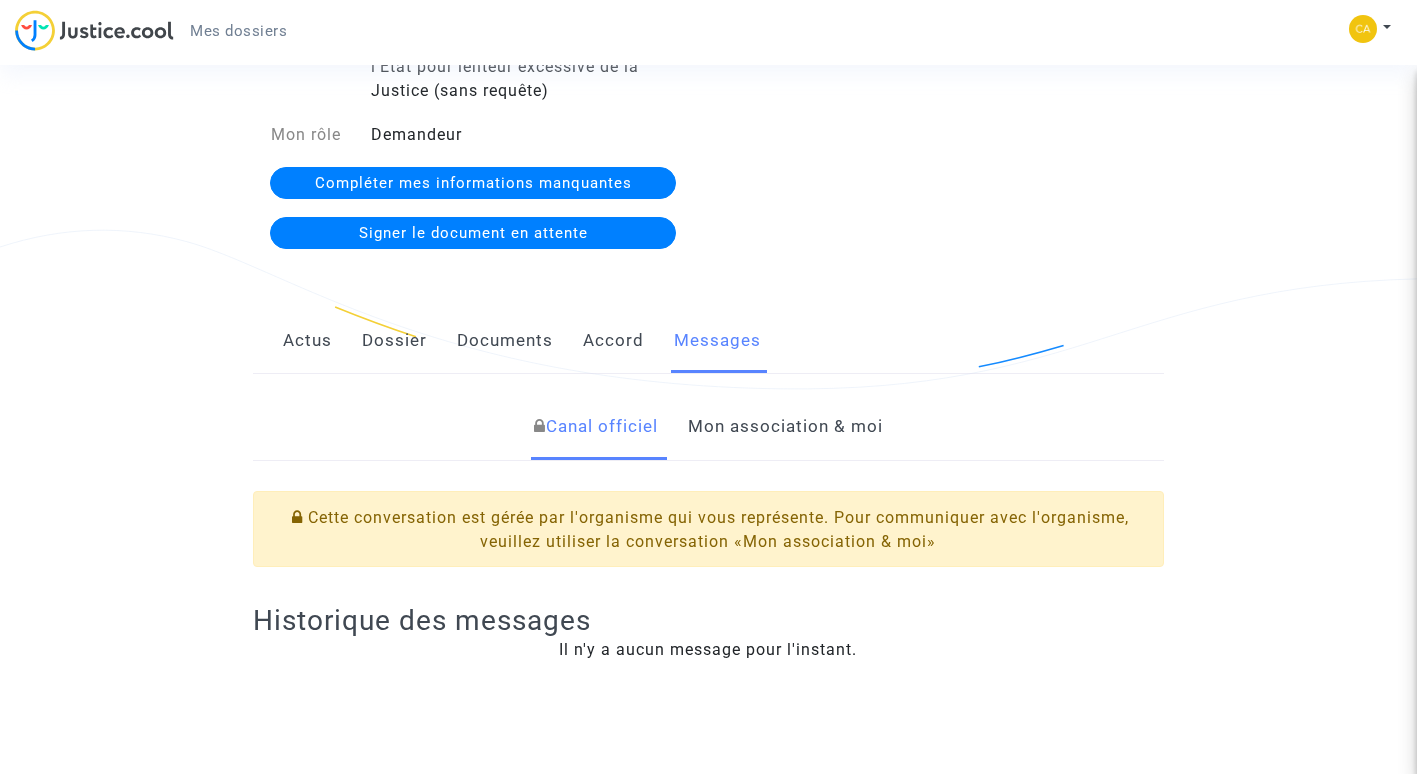 scroll, scrollTop: 300, scrollLeft: 0, axis: vertical 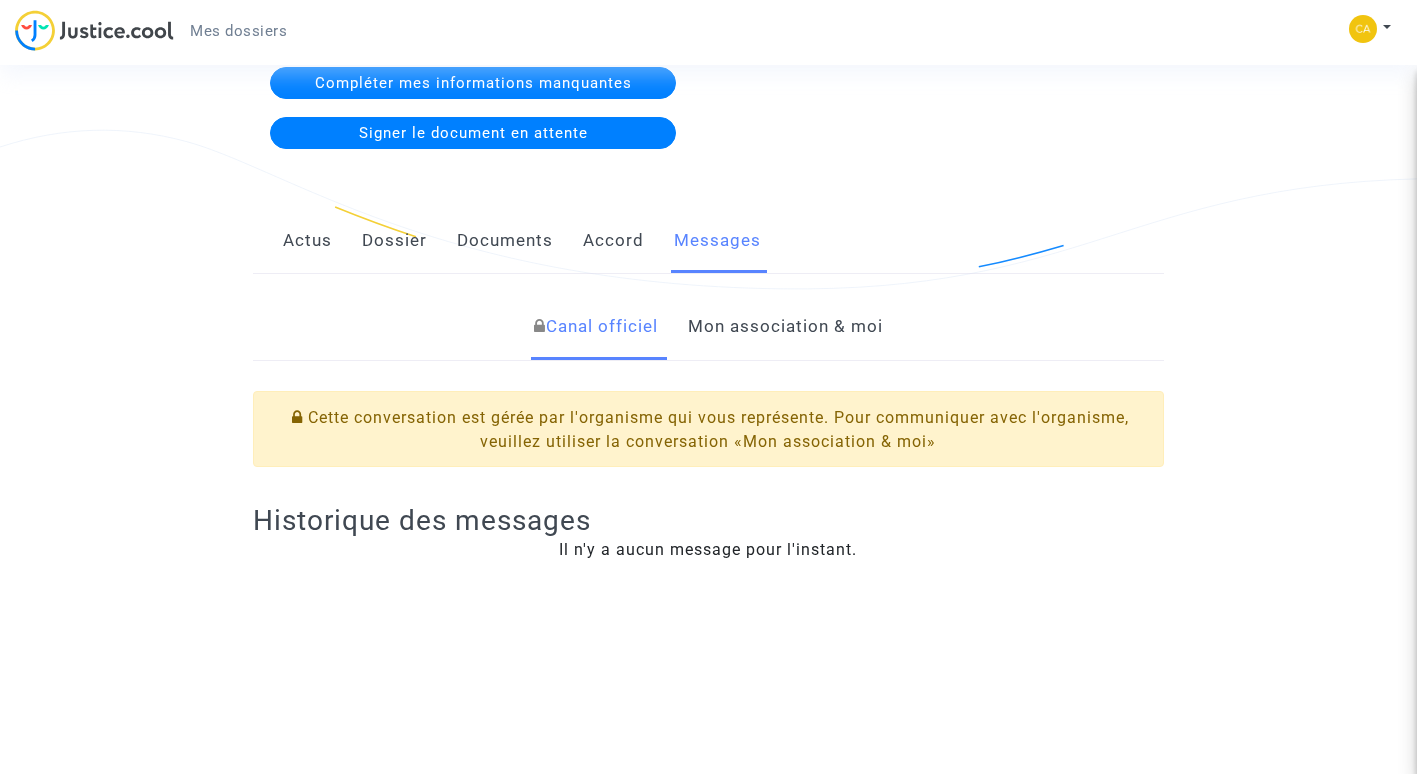 click on "Mon association & moi" 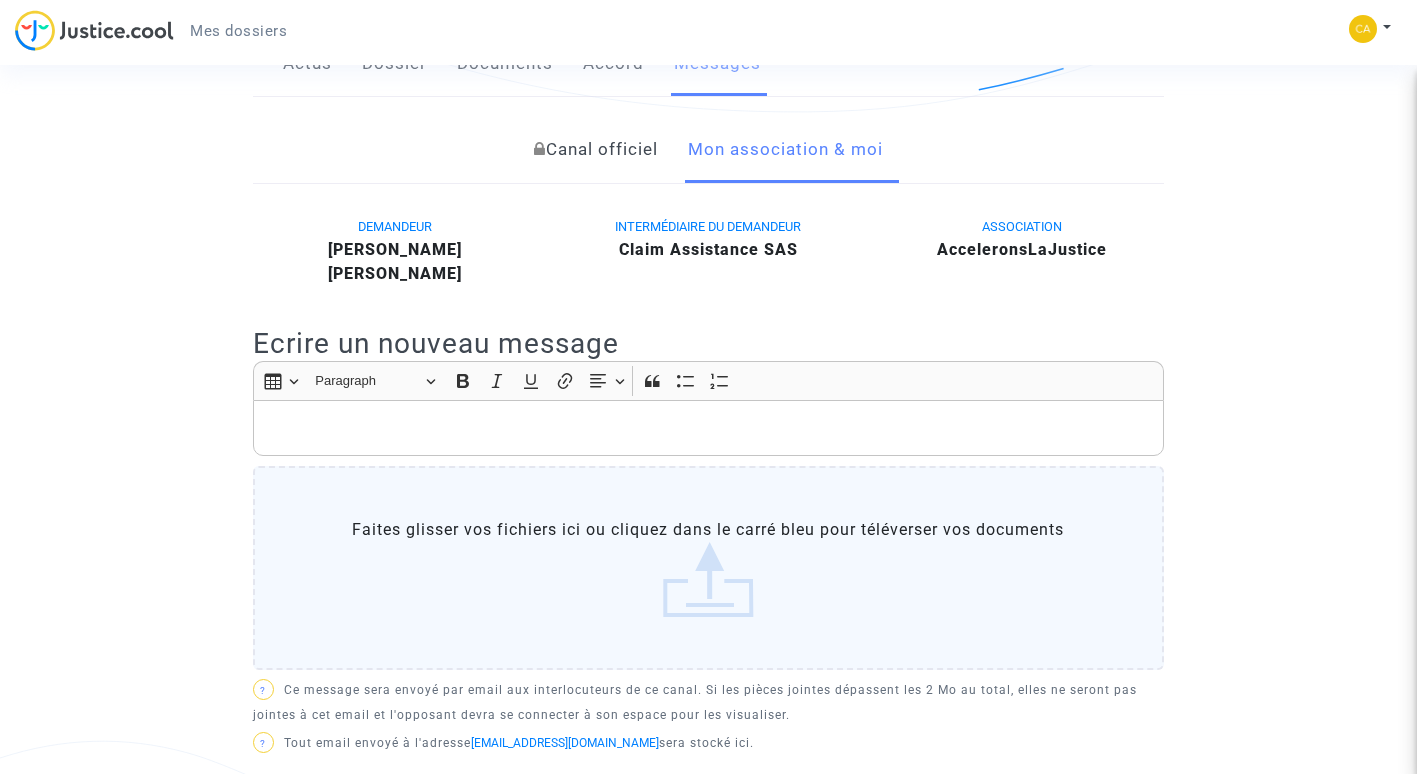 scroll, scrollTop: 500, scrollLeft: 0, axis: vertical 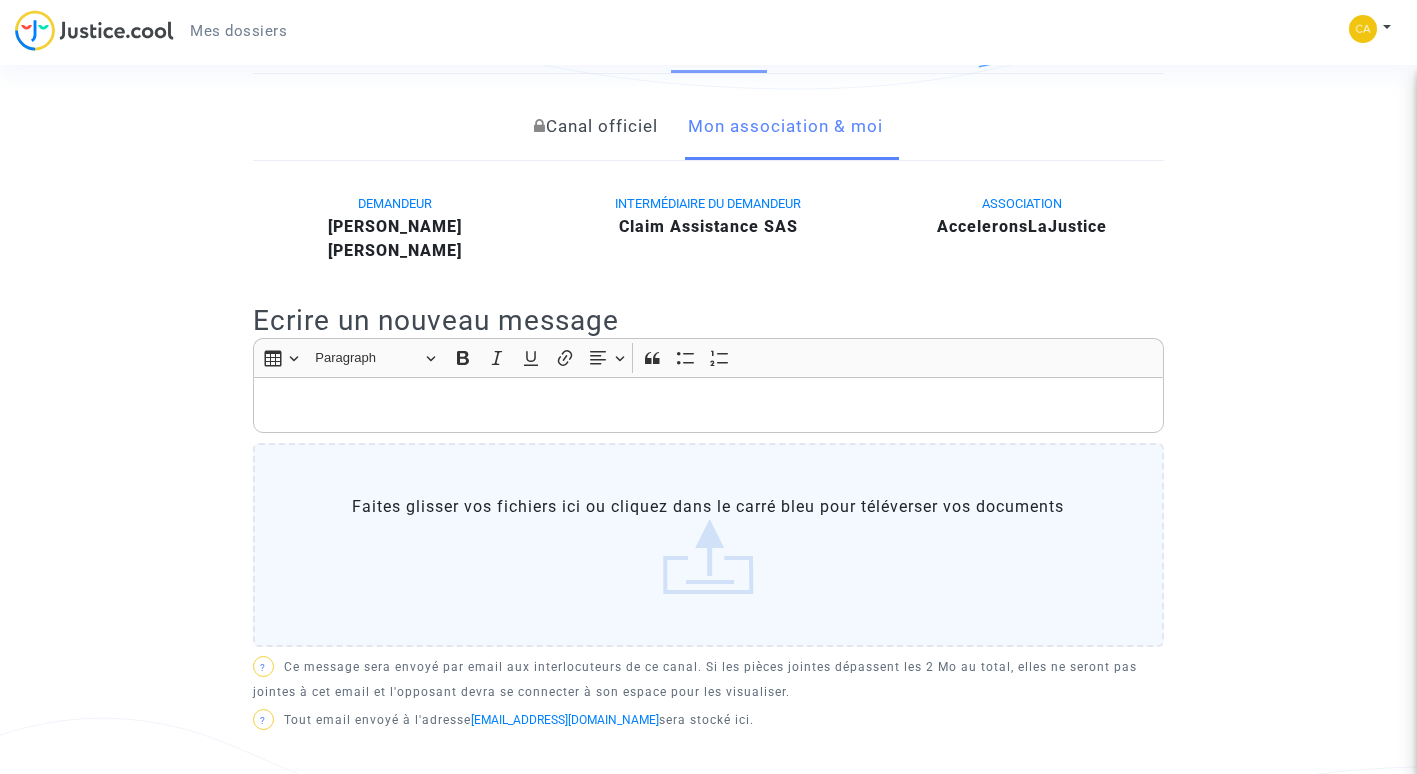 click 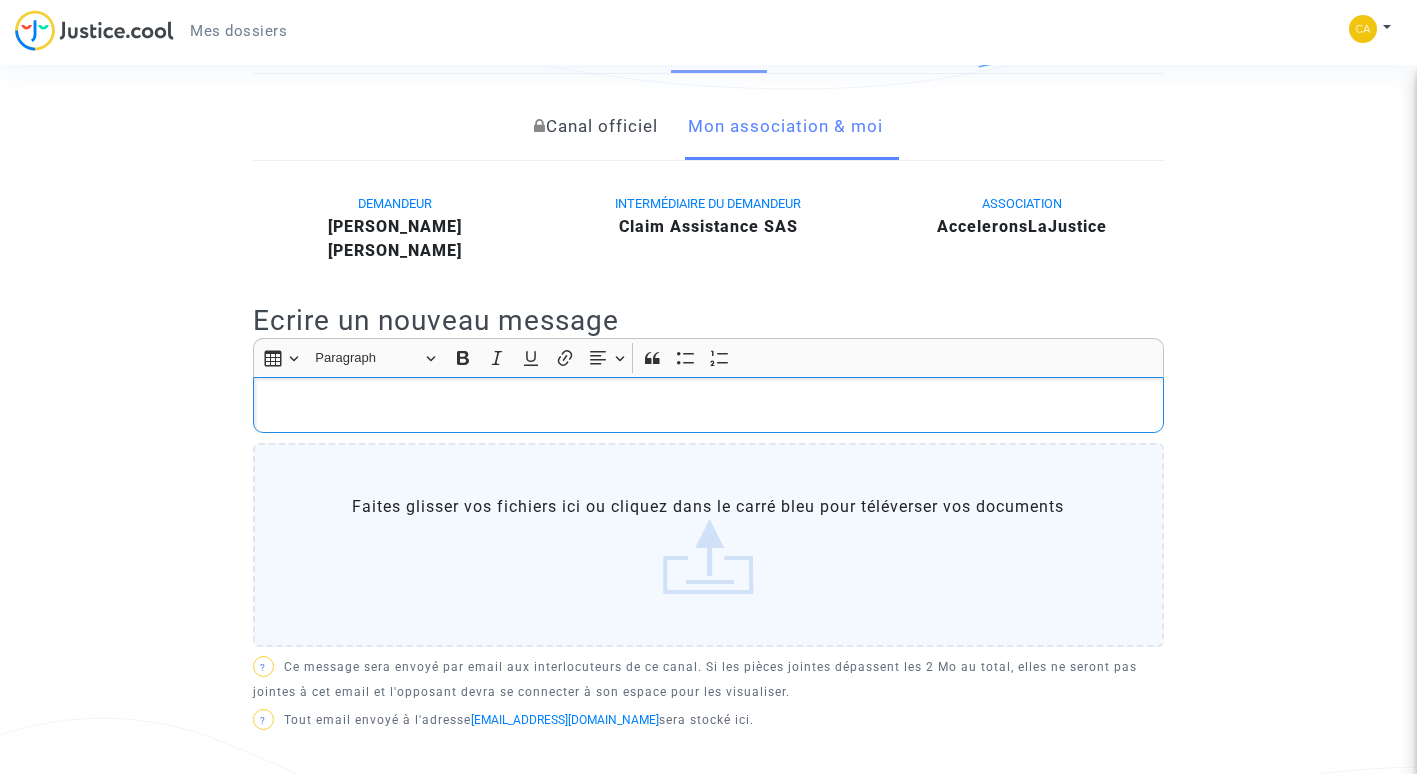type 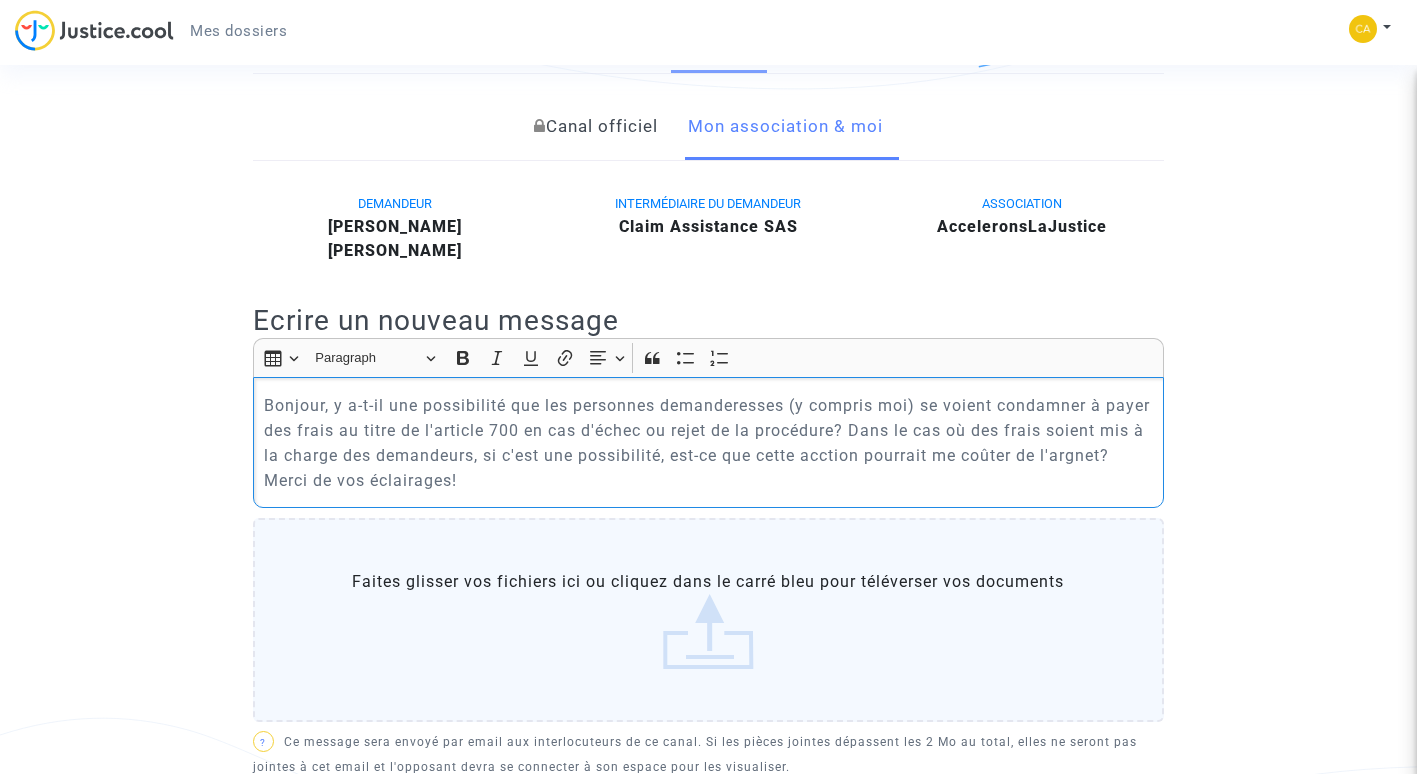 click on "Bonjour, y a-t-il une possibilité que les personnes demanderesses (y compris moi) se voient condamner à payer des frais au titre de l'article 700 en cas d'échec ou rejet de la procédure? Dans le cas où des frais soient mis à la charge des demandeurs, si c'est une possibilité, est-ce que cette acction pourrait me coûter de l'argnet? Merci de vos éclairages!" 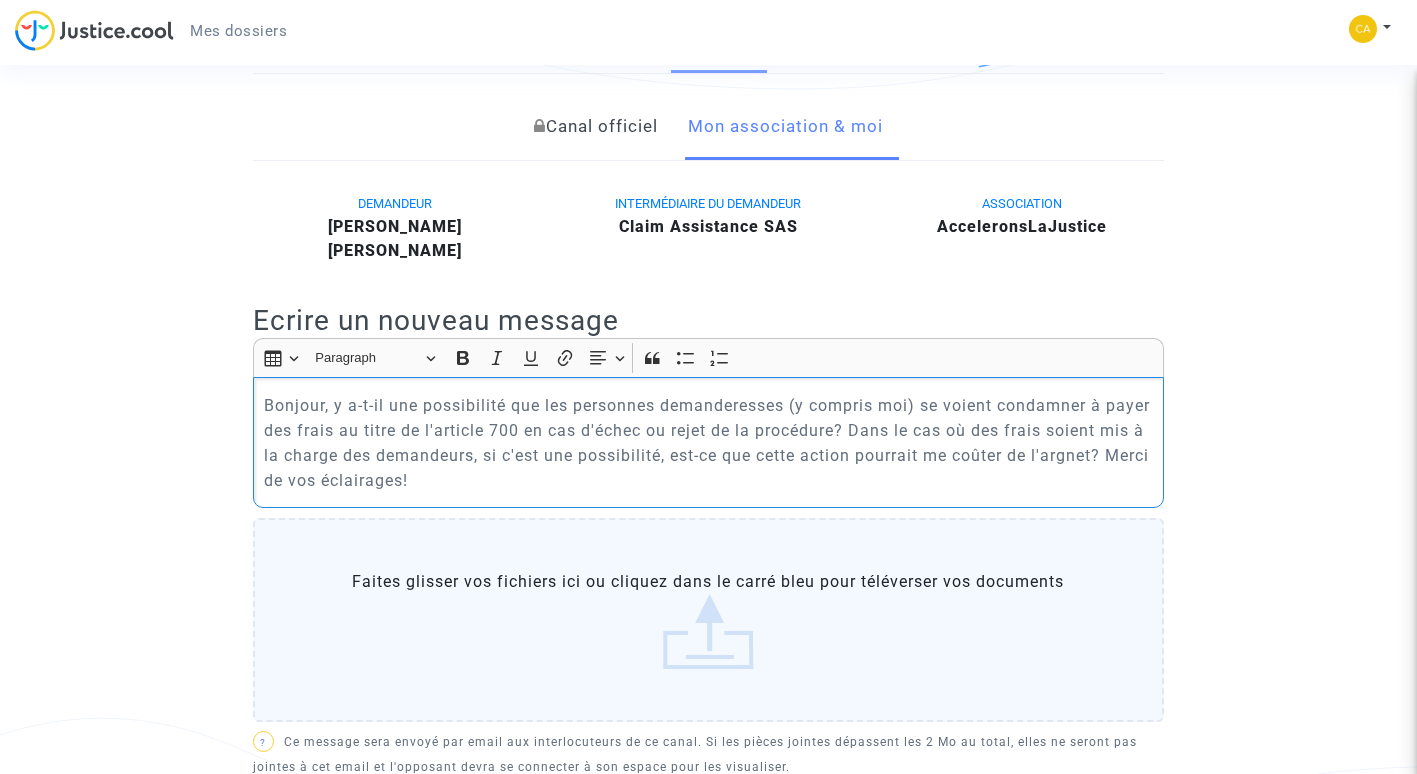 click on "Bonjour, y a-t-il une possibilité que les personnes demanderesses (y compris moi) se voient condamner à payer des frais au titre de l'article 700 en cas d'échec ou rejet de la procédure? Dans le cas où des frais soient mis à la charge des demandeurs, si c'est une possibilité, est-ce que cette action pourrait me coûter de l'argnet? Merci de vos éclairages!" 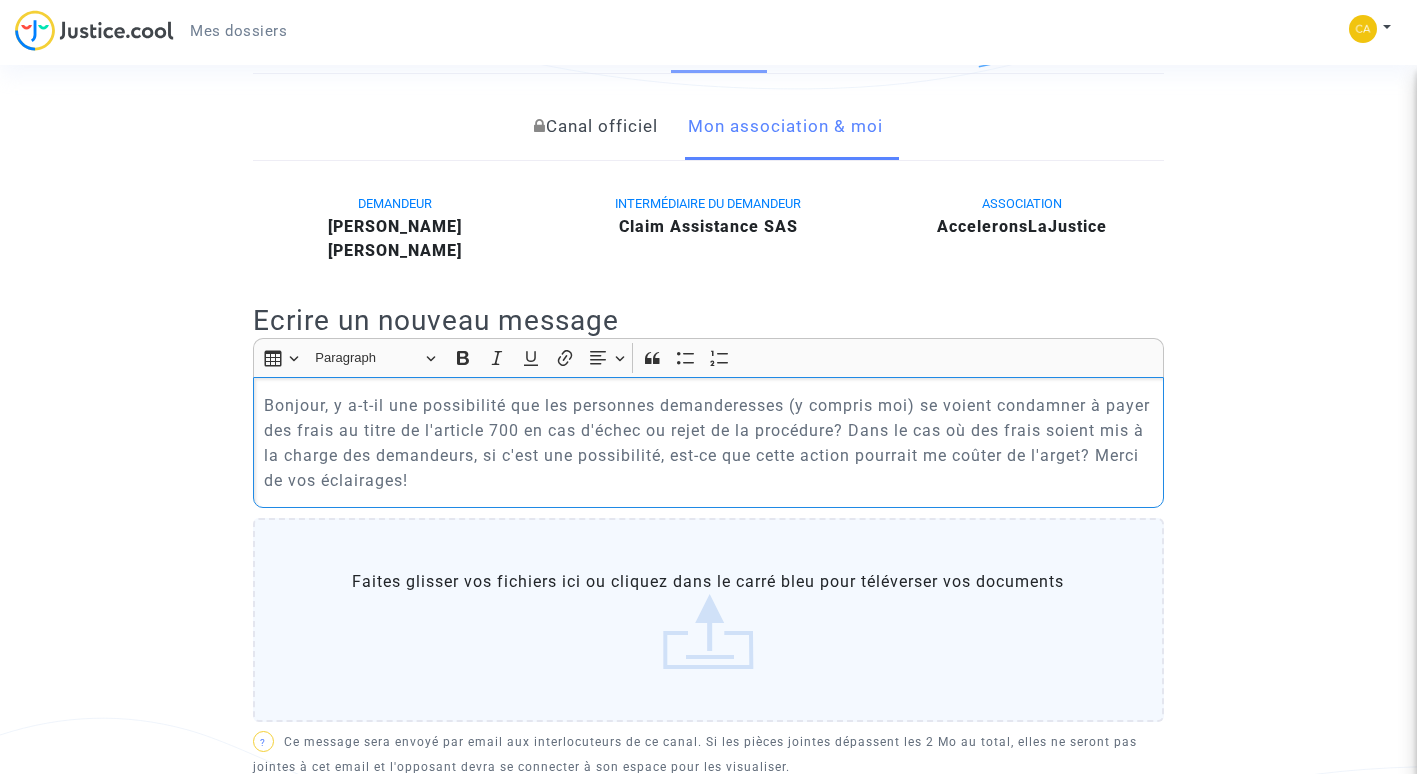 click on "Bonjour, y a-t-il une possibilité que les personnes demanderesses (y compris moi) se voient condamner à payer des frais au titre de l'article 700 en cas d'échec ou rejet de la procédure? Dans le cas où des frais soient mis à la charge des demandeurs, si c'est une possibilité, est-ce que cette action pourrait me coûter de l'arget? Merci de vos éclairages!" 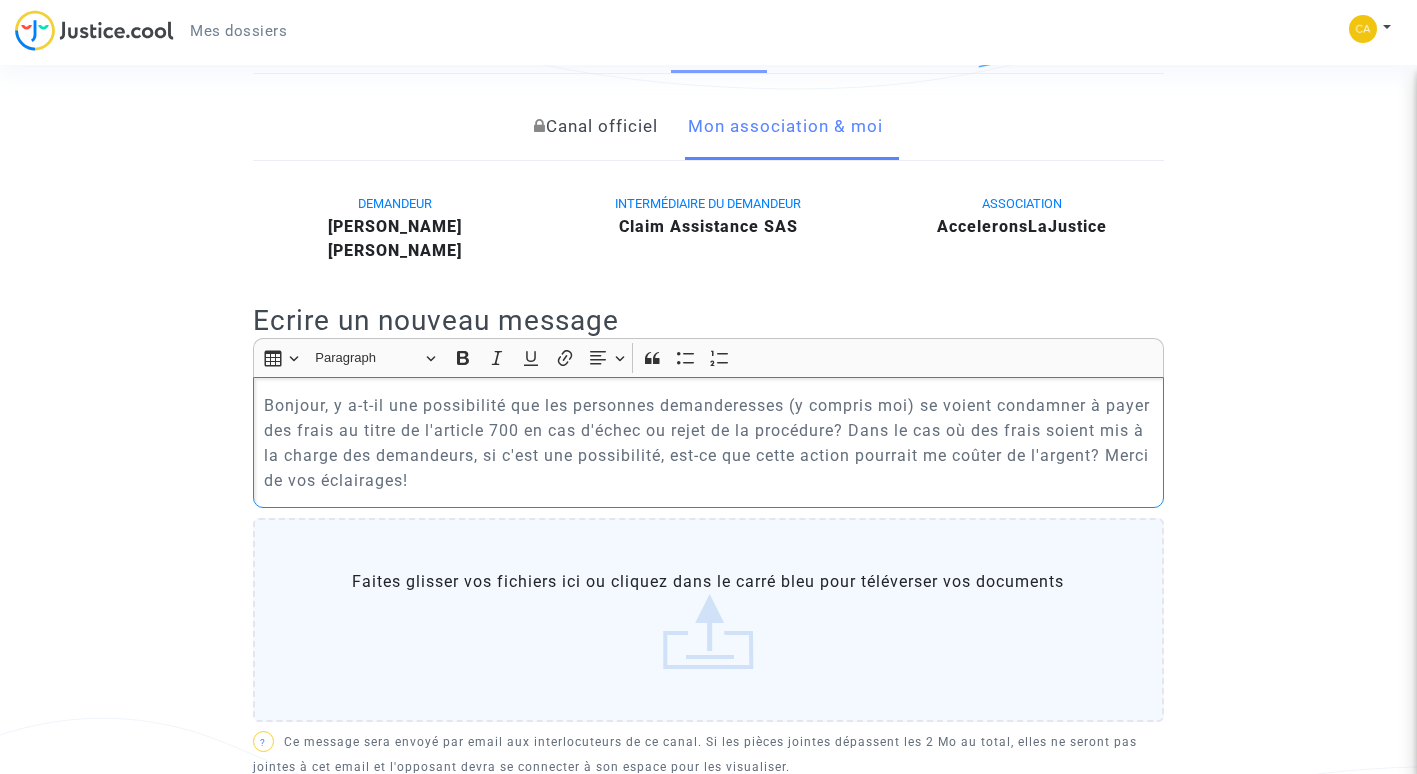 click on "Bonjour, y a-t-il une possibilité que les personnes demanderesses (y compris moi) se voient condamner à payer des frais au titre de l'article 700 en cas d'échec ou rejet de la procédure? Dans le cas où des frais soient mis à la charge des demandeurs, si c'est une possibilité, est-ce que cette action pourrait me coûter de l'argent? Merci de vos éclairages!" 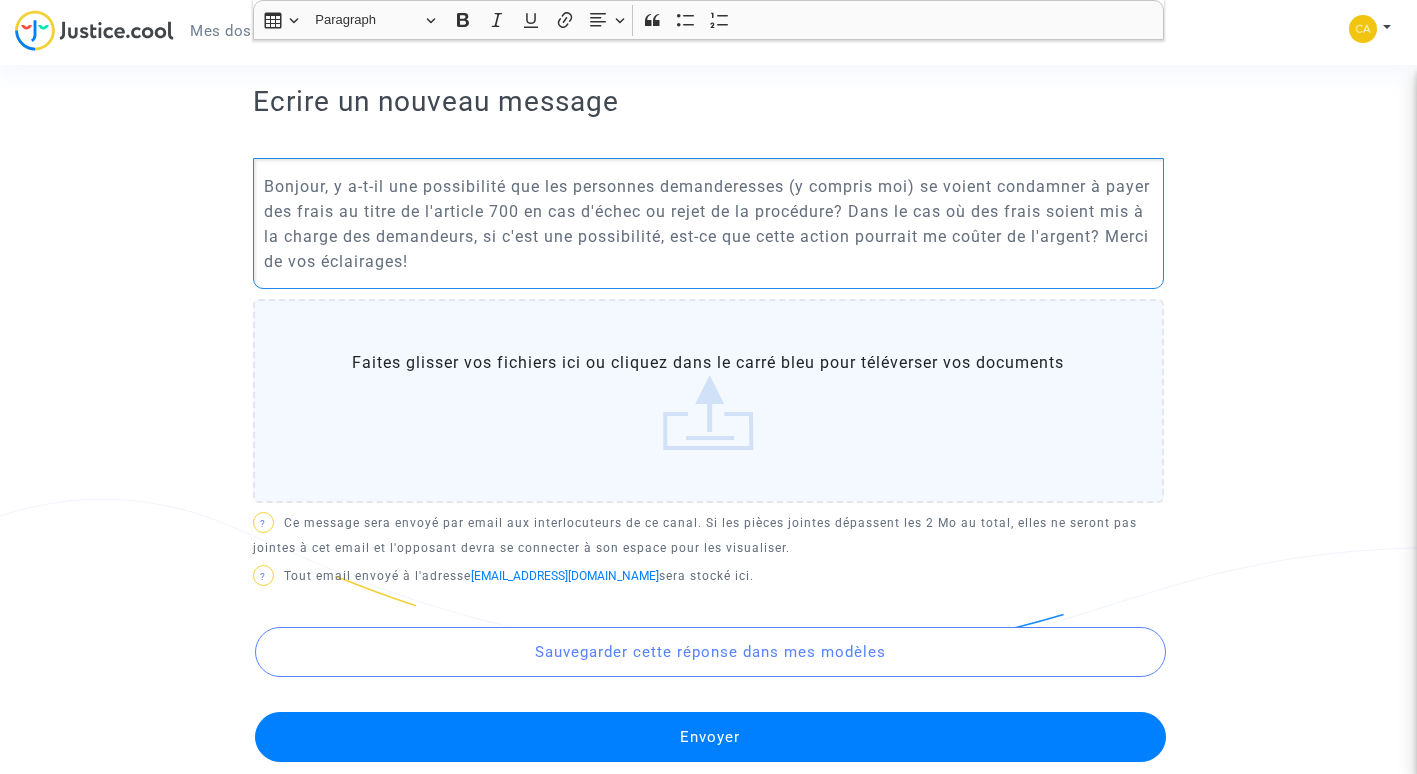 scroll, scrollTop: 900, scrollLeft: 0, axis: vertical 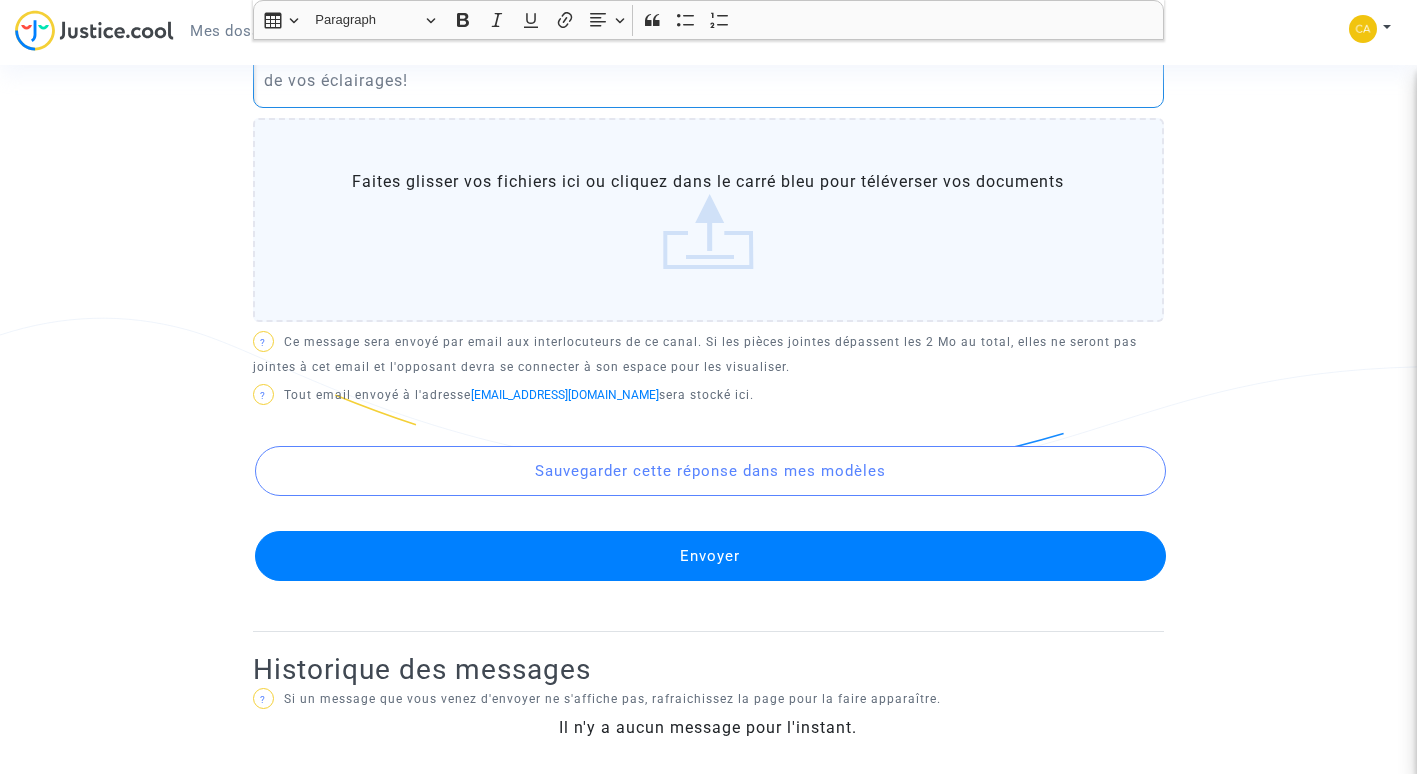 click on "Envoyer" 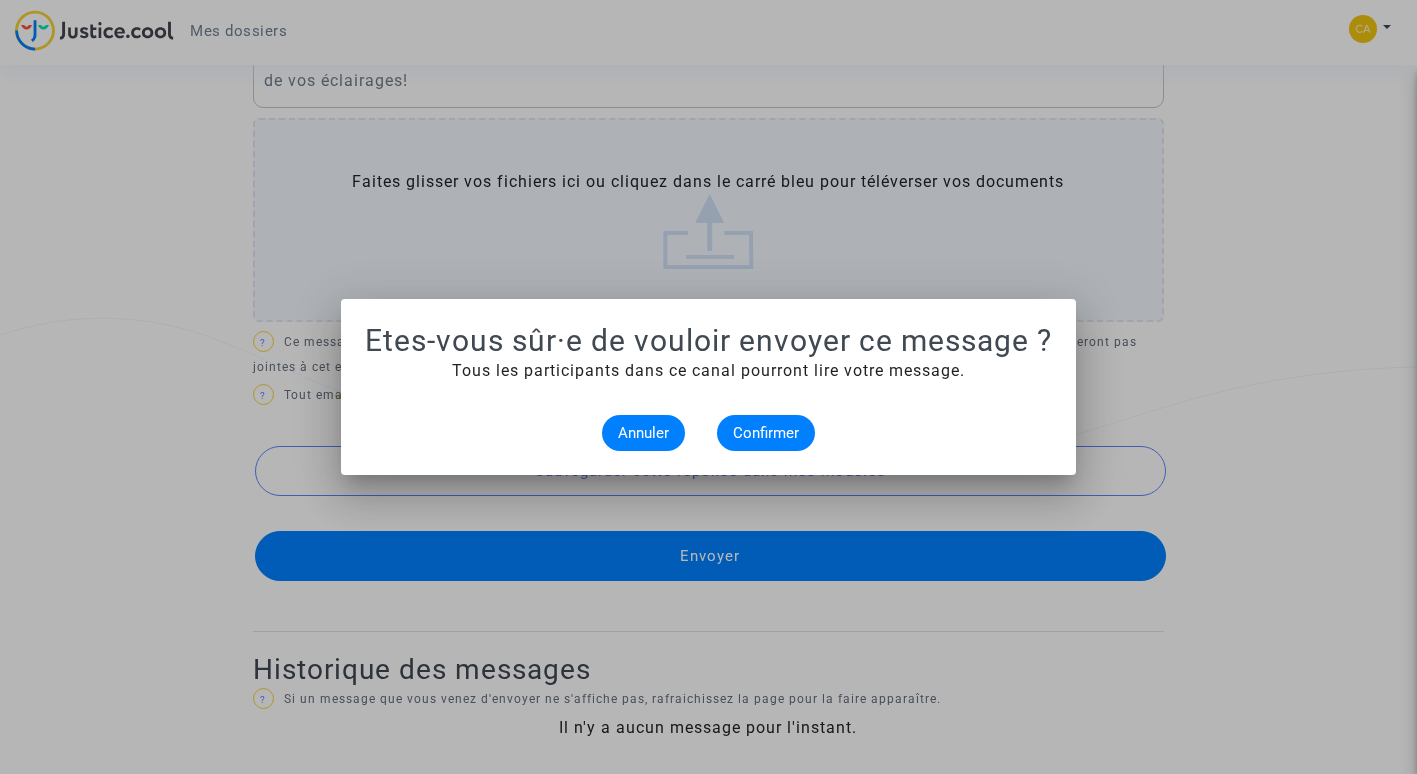 scroll, scrollTop: 0, scrollLeft: 0, axis: both 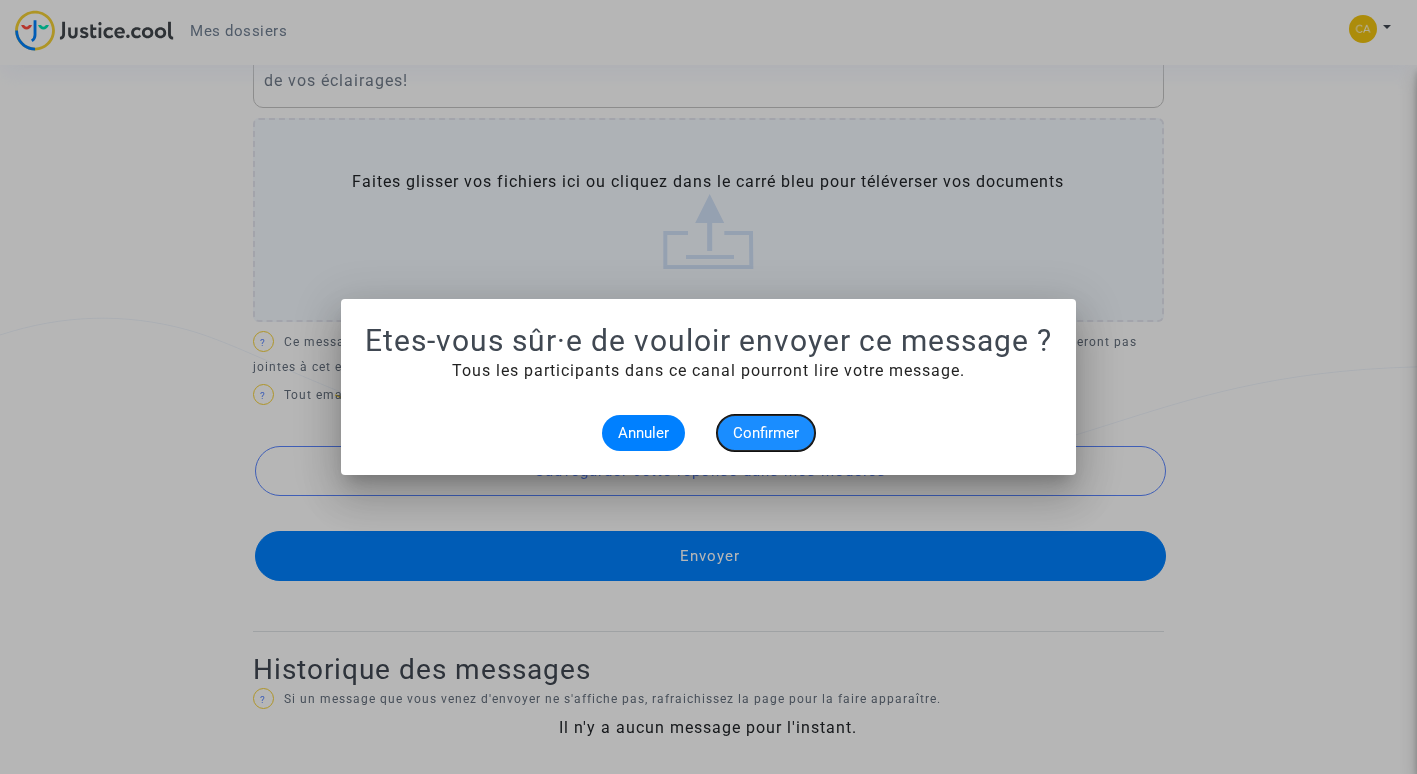 click on "Confirmer" at bounding box center (766, 433) 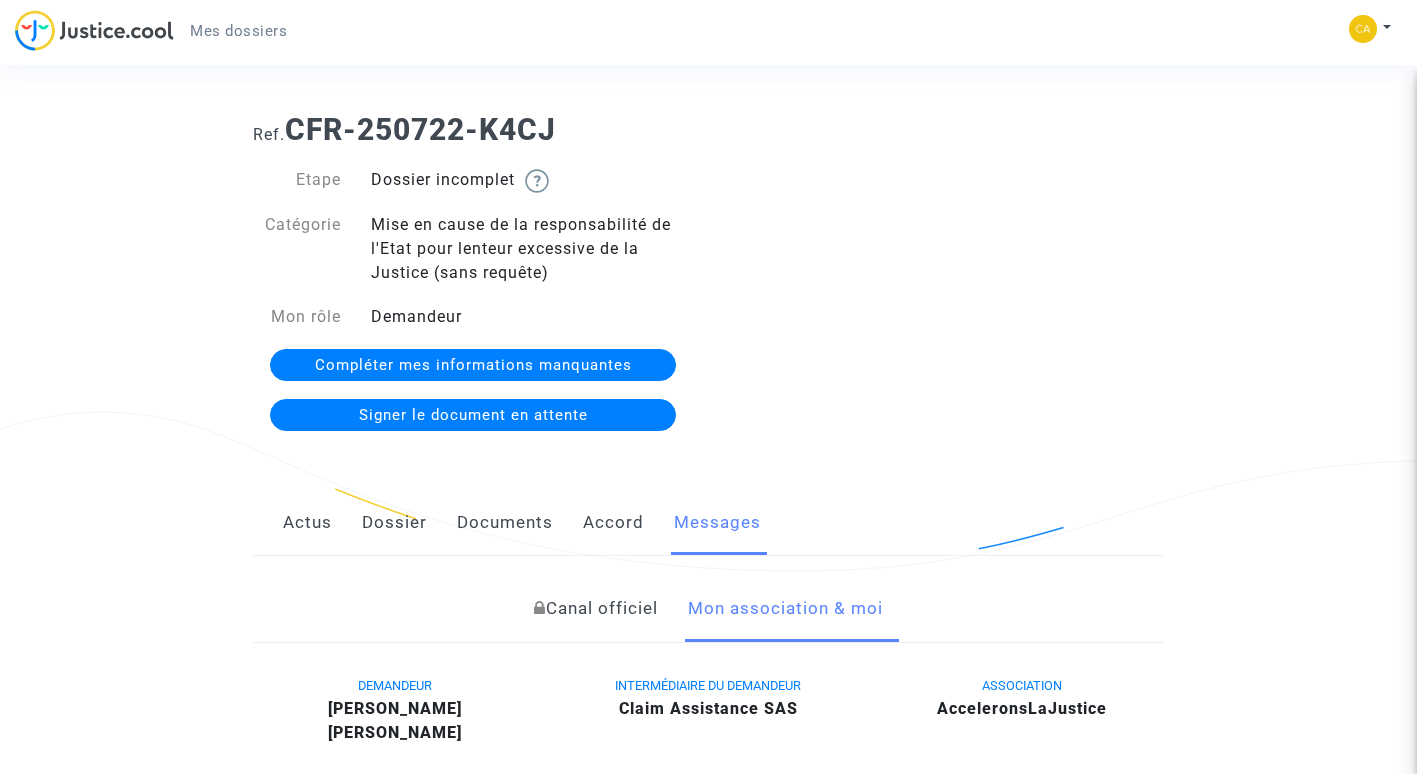 scroll, scrollTop: 0, scrollLeft: 0, axis: both 